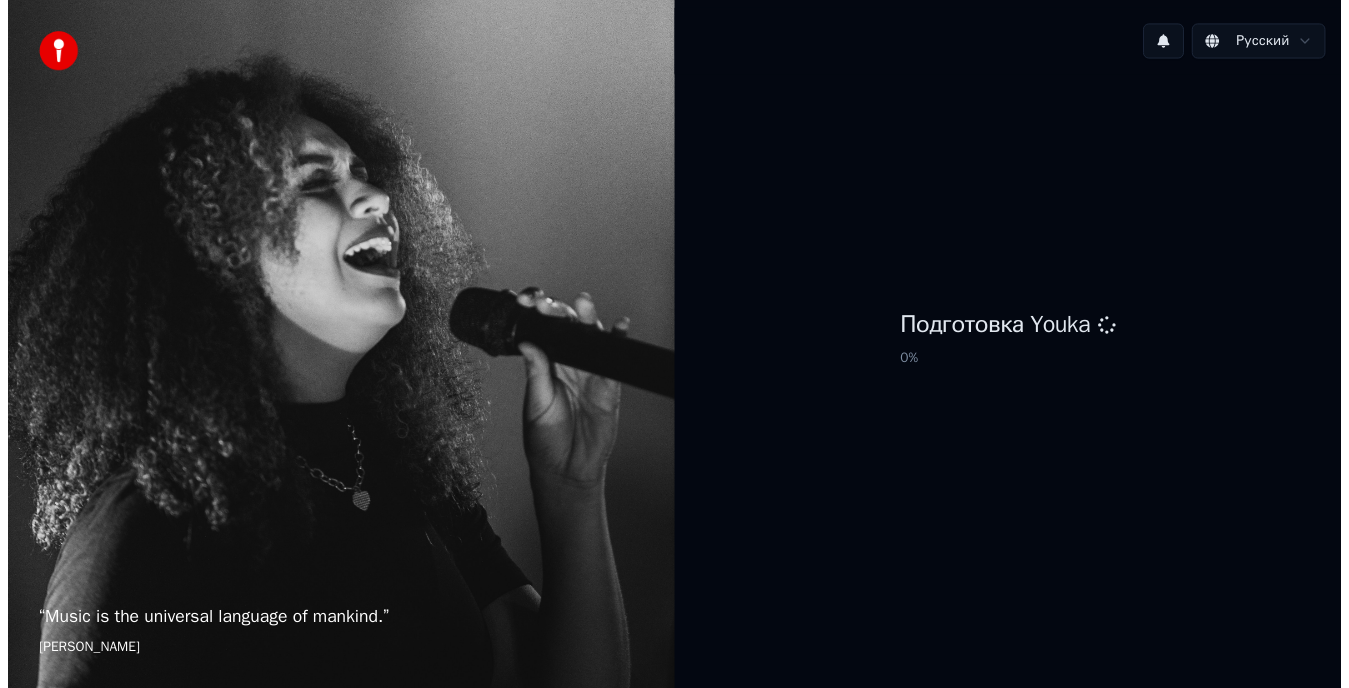 scroll, scrollTop: 0, scrollLeft: 0, axis: both 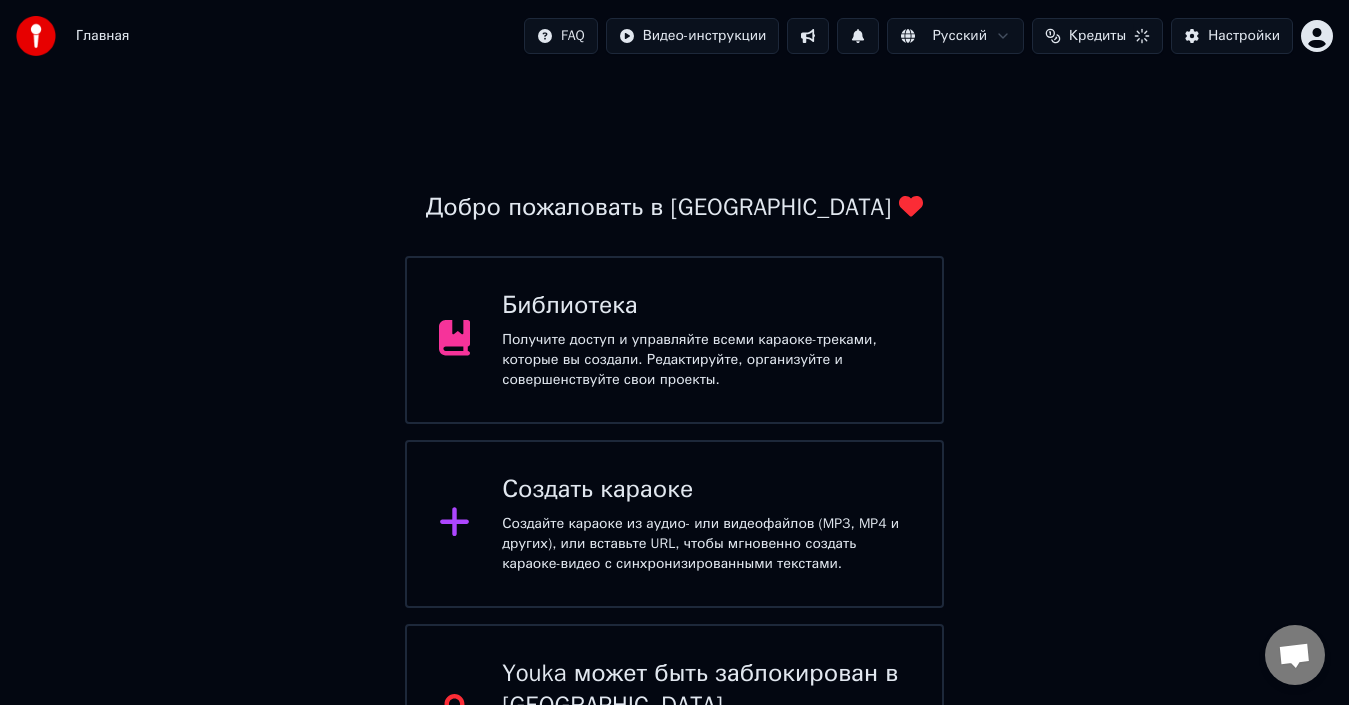 click on "Получите доступ и управляйте всеми караоке-треками, которые вы создали. Редактируйте, организуйте и совершенствуйте свои проекты." at bounding box center [706, 360] 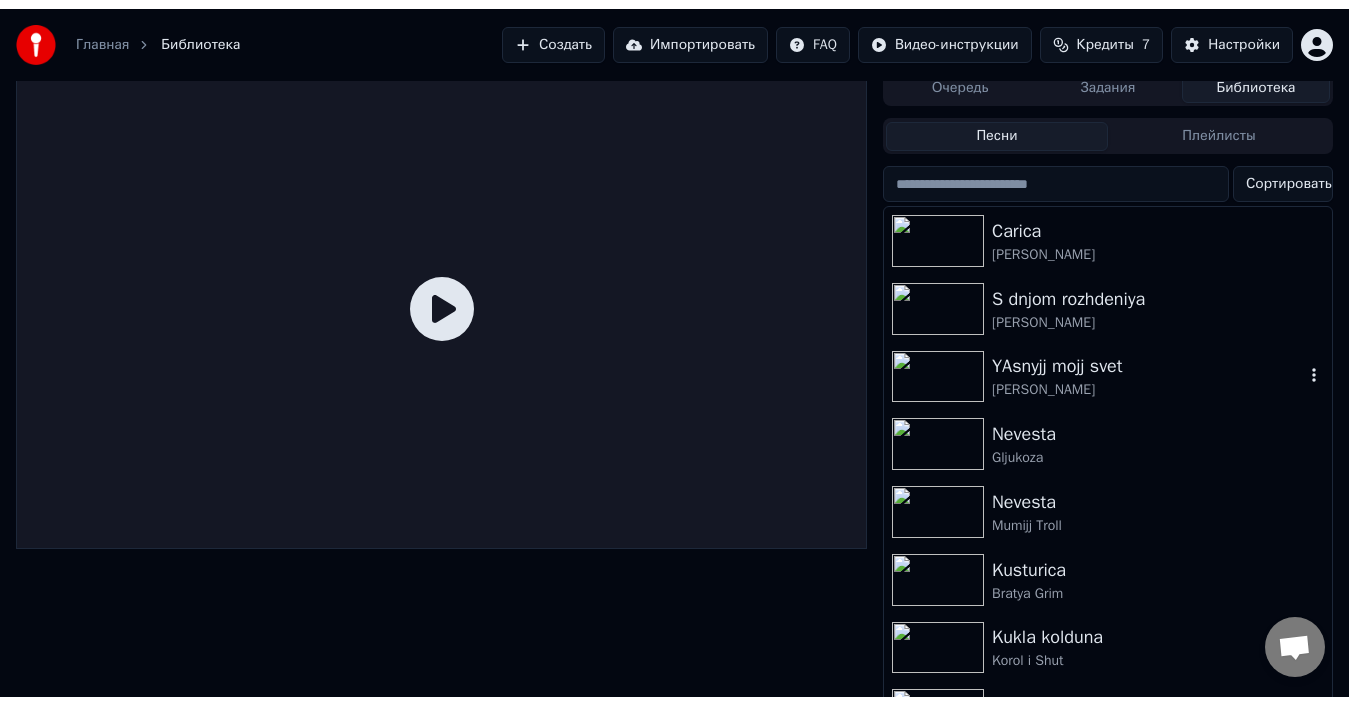 scroll, scrollTop: 0, scrollLeft: 0, axis: both 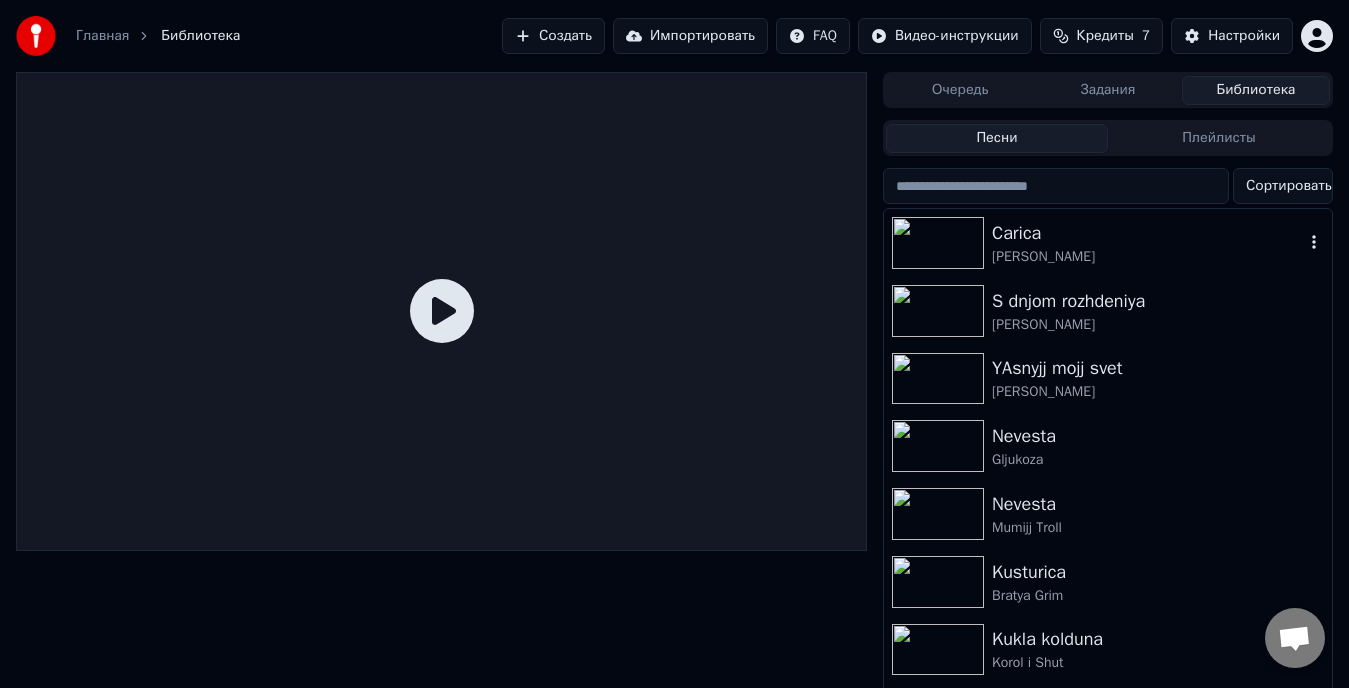 click at bounding box center (938, 243) 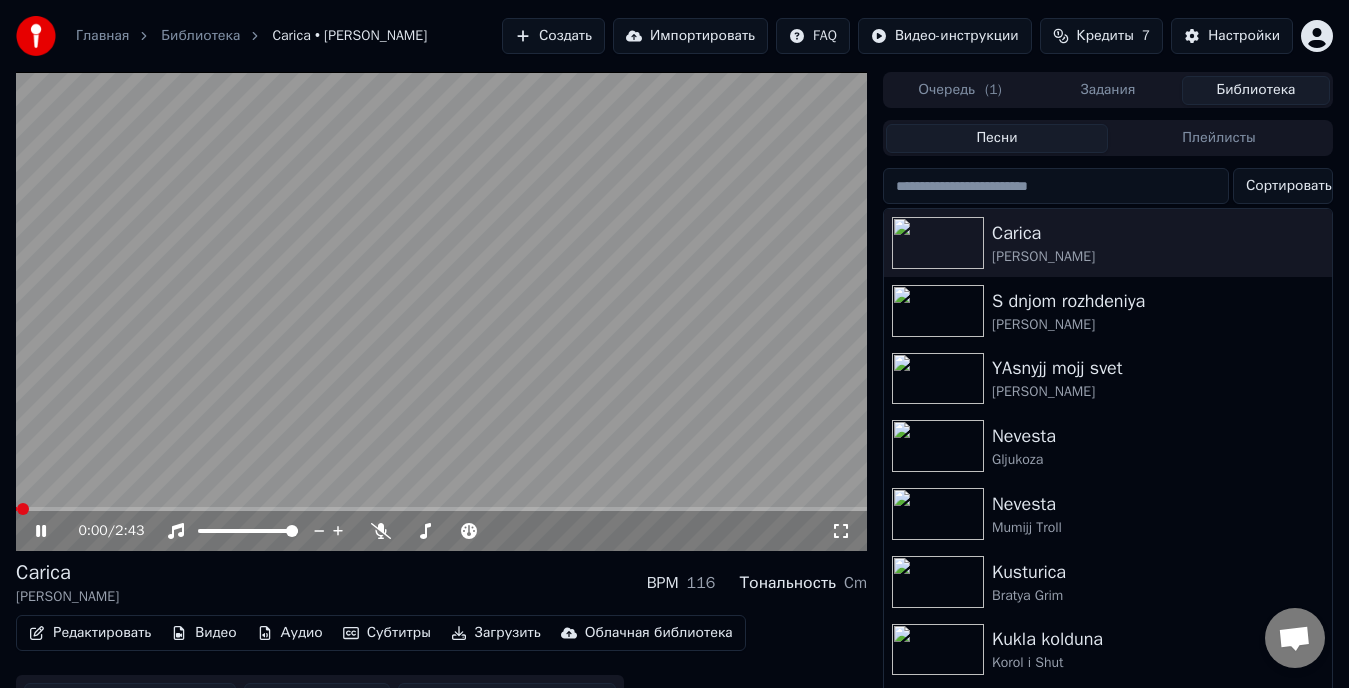 click 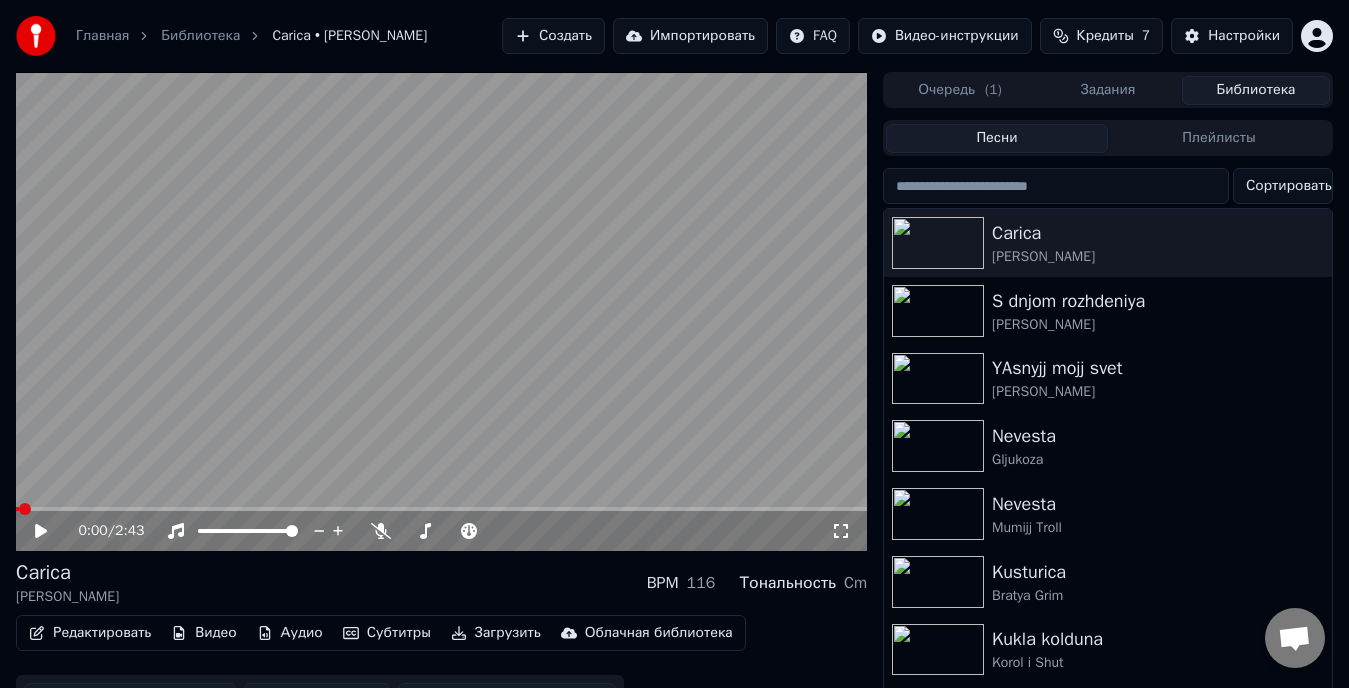 click on "Видео" at bounding box center (203, 633) 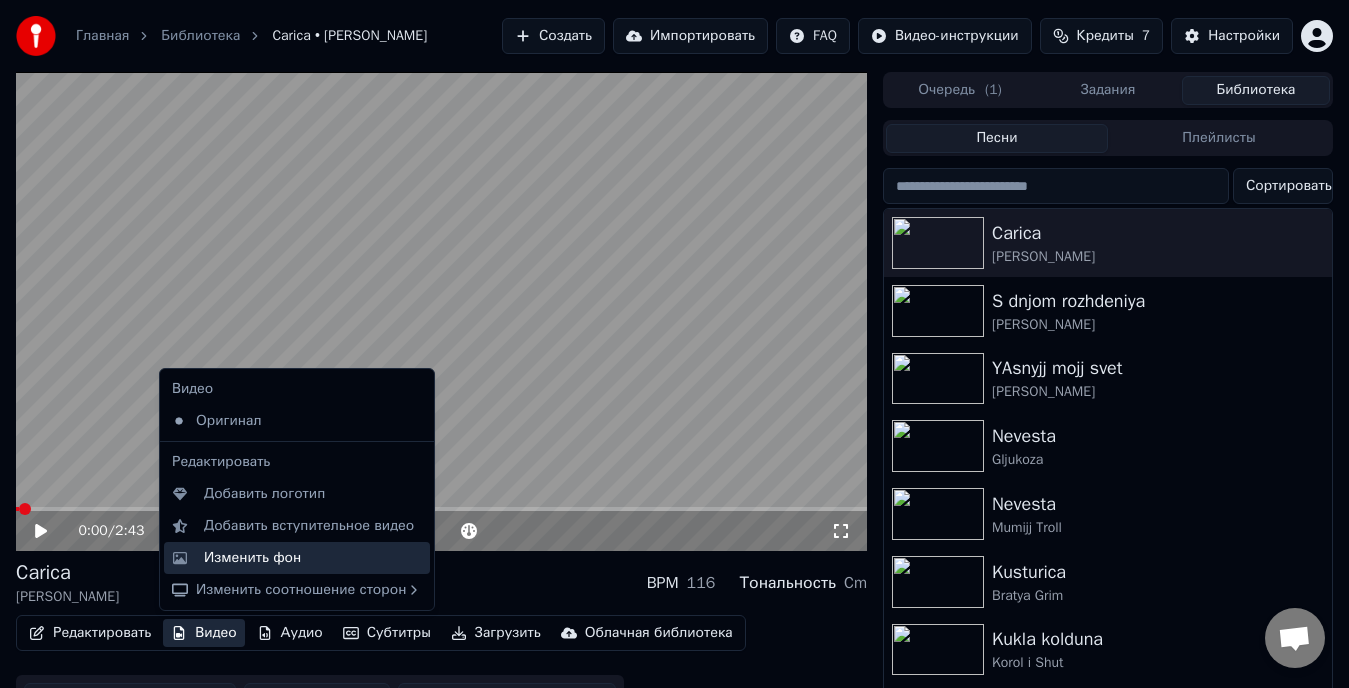 click on "Изменить фон" at bounding box center (252, 558) 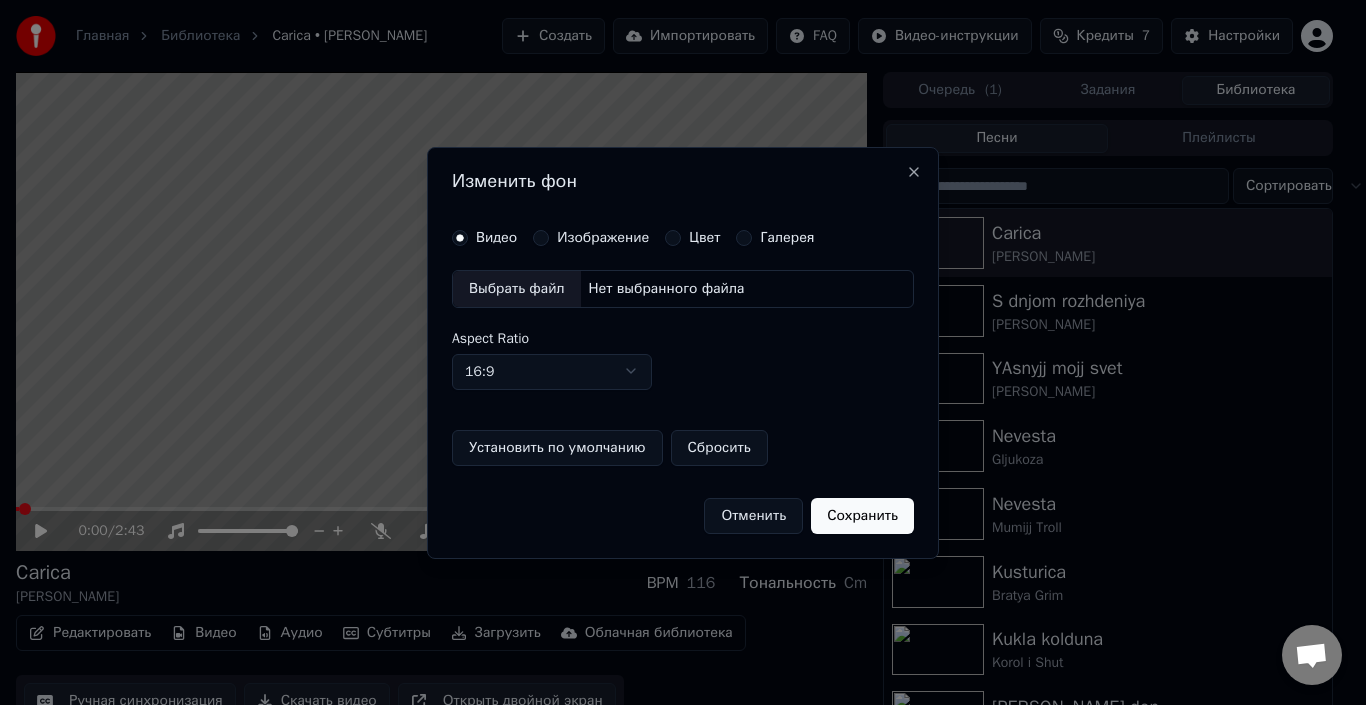 click on "Изображение" at bounding box center (541, 238) 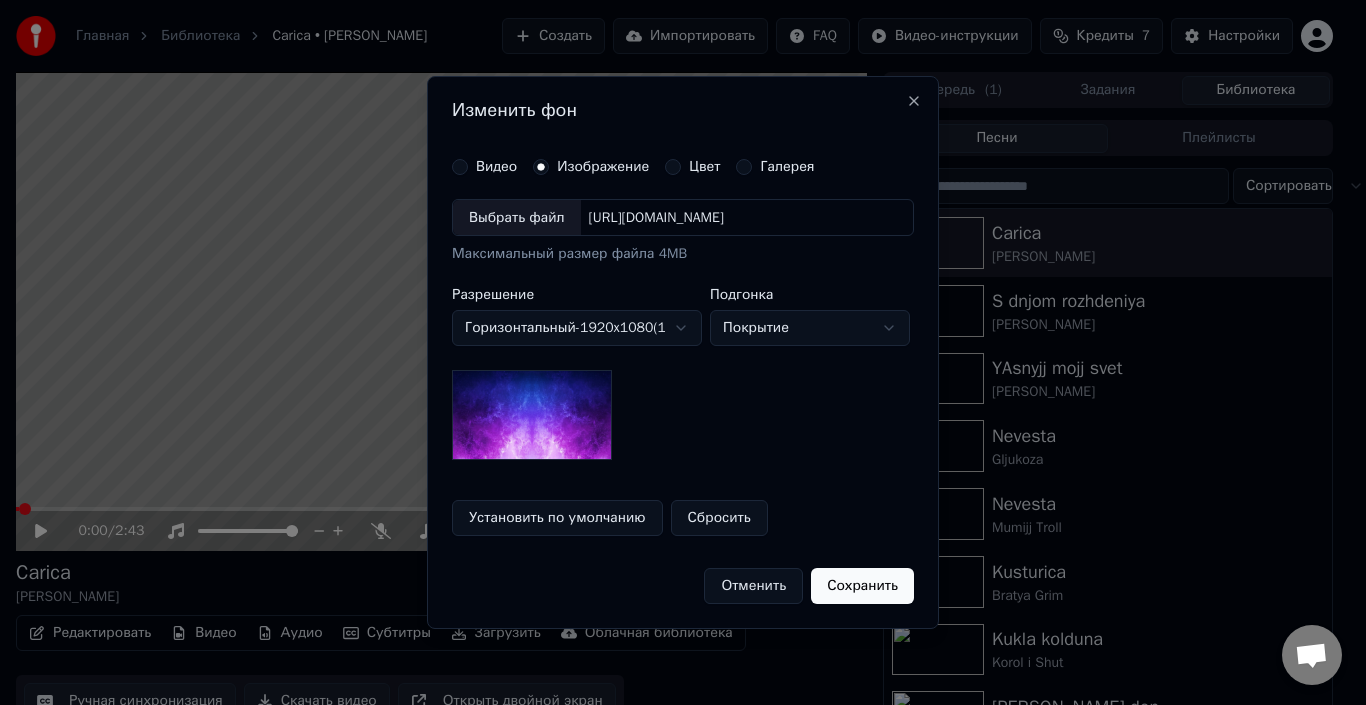 click on "Выбрать файл" at bounding box center (517, 218) 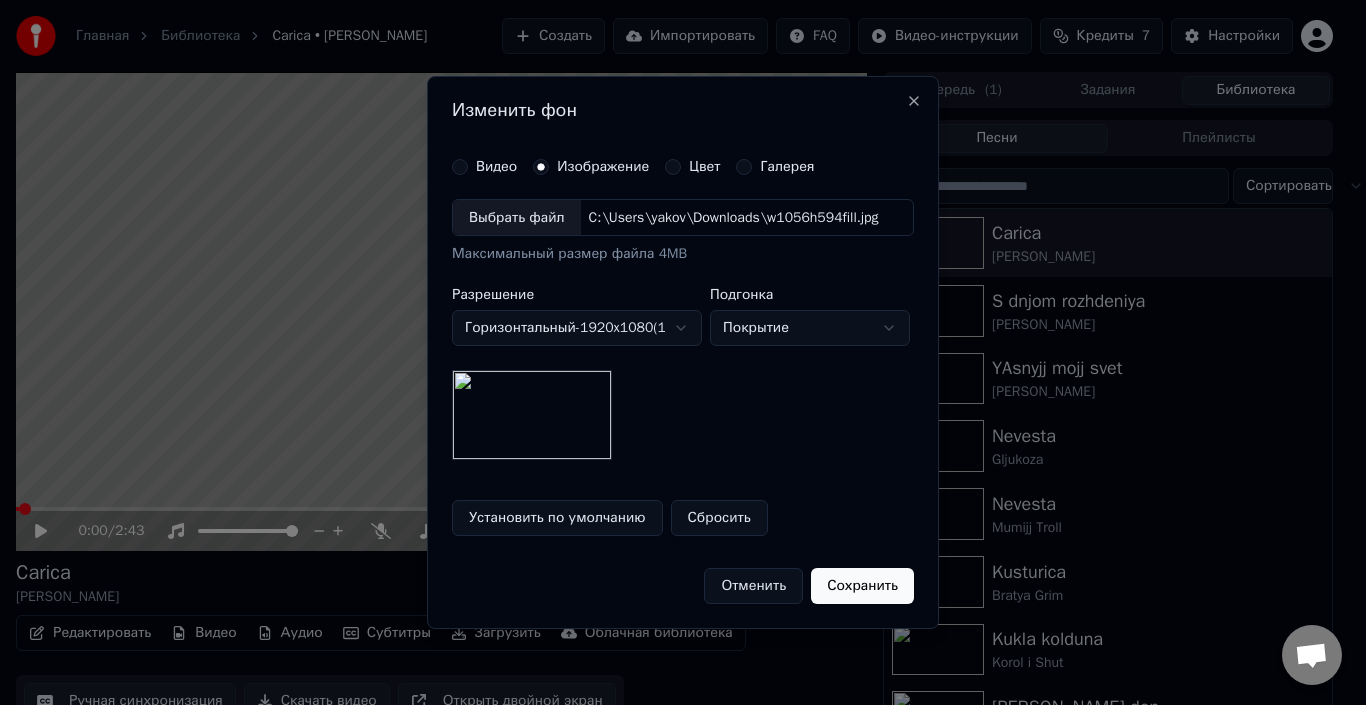 click on "Сохранить" at bounding box center [862, 586] 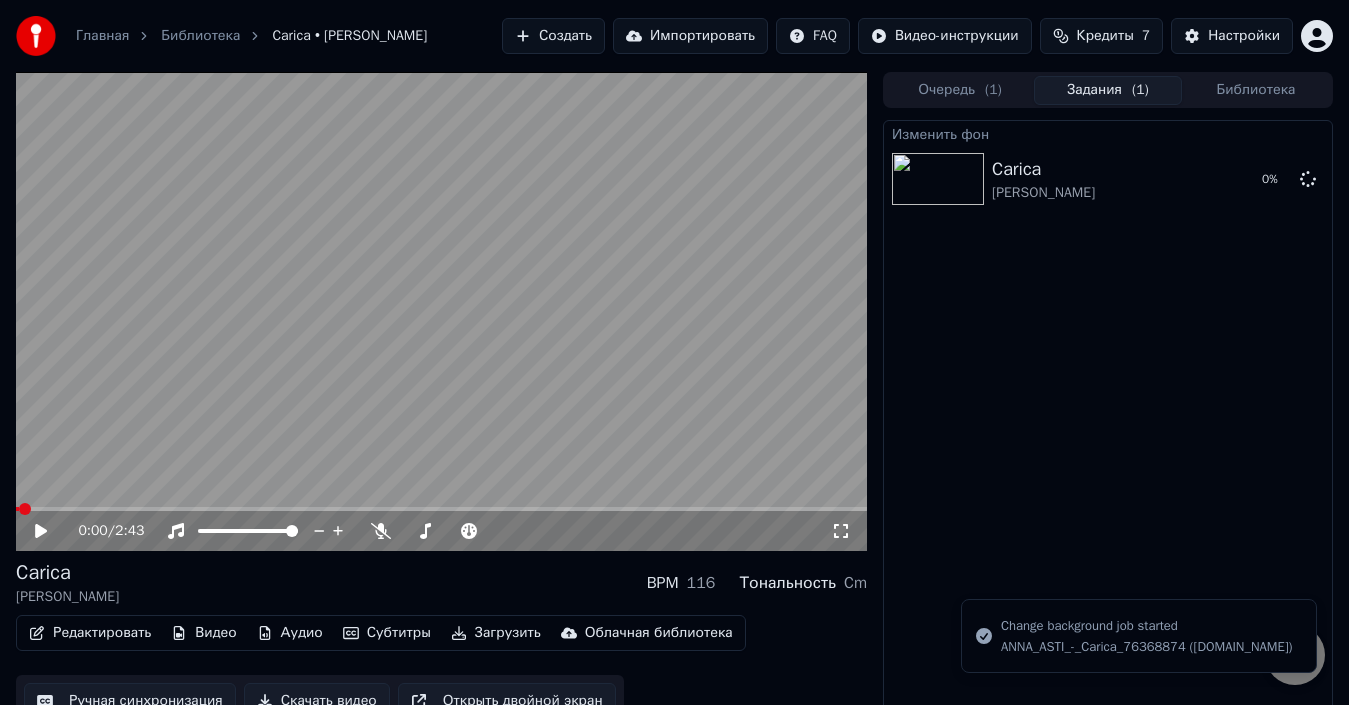 click on "Библиотека" at bounding box center (1256, 90) 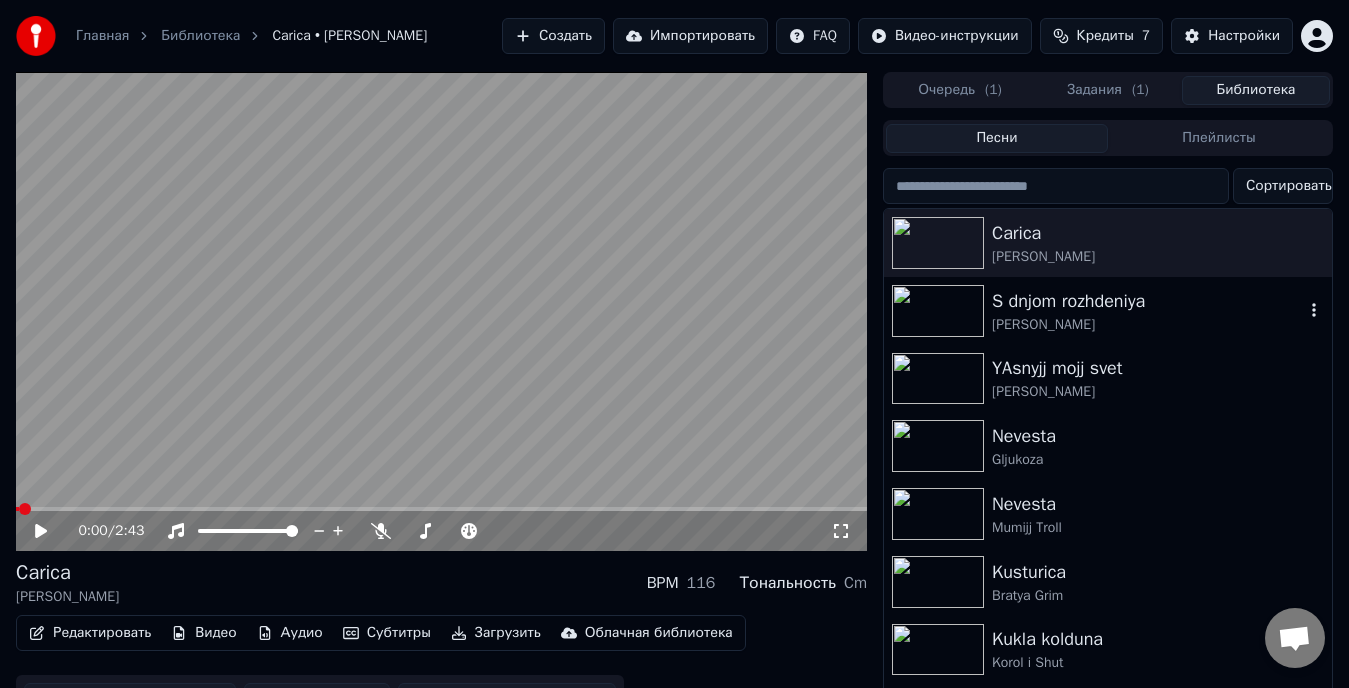 click at bounding box center [938, 311] 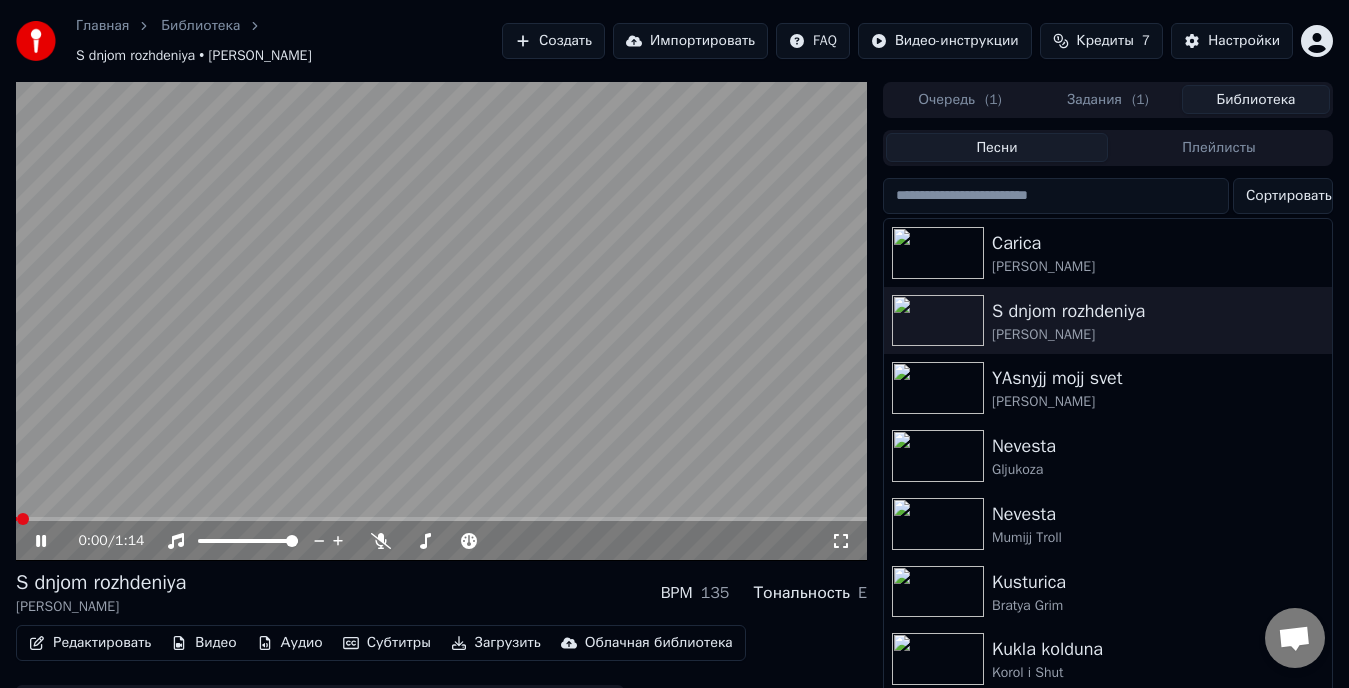 click 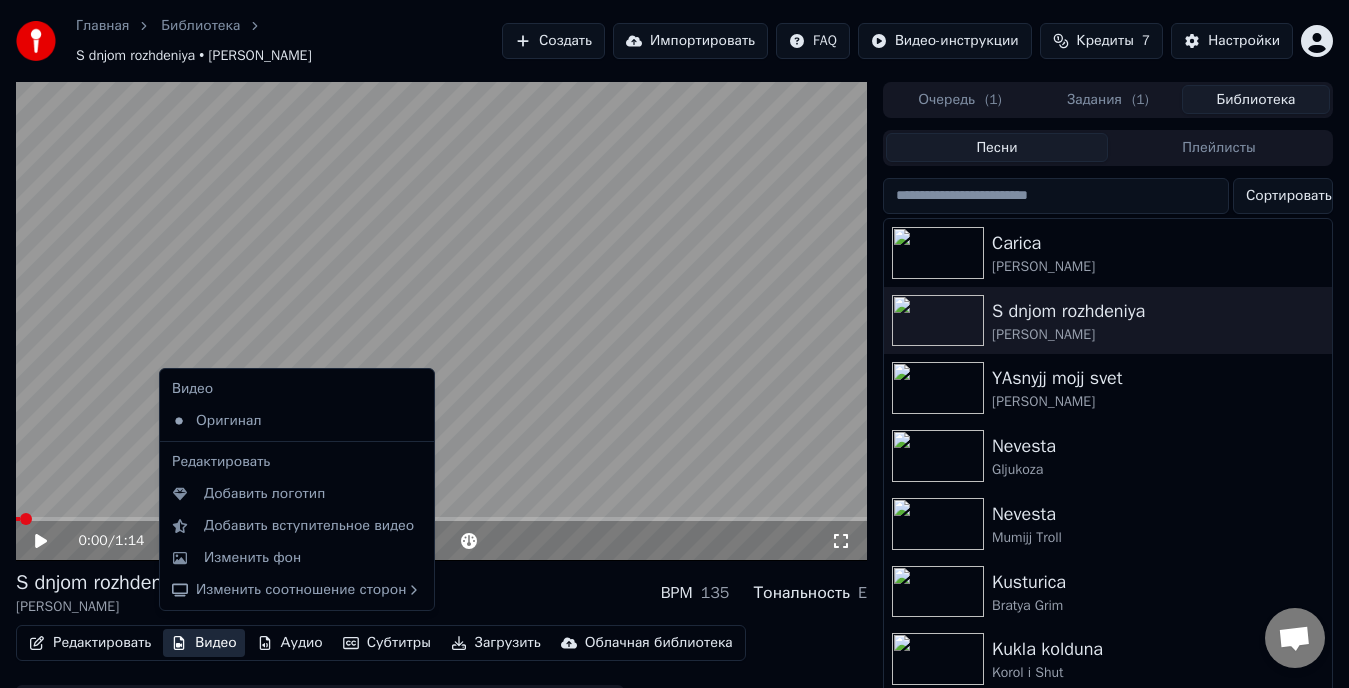click on "Видео" at bounding box center (203, 643) 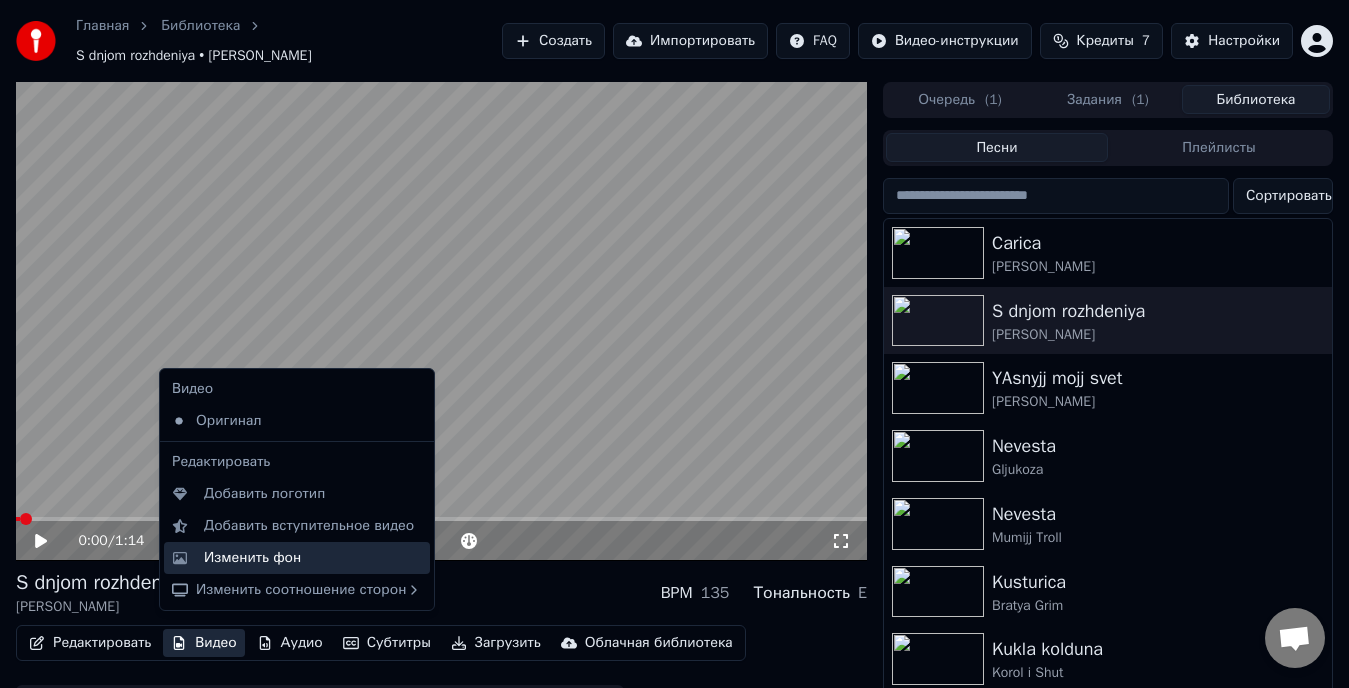click on "Изменить фон" at bounding box center (252, 558) 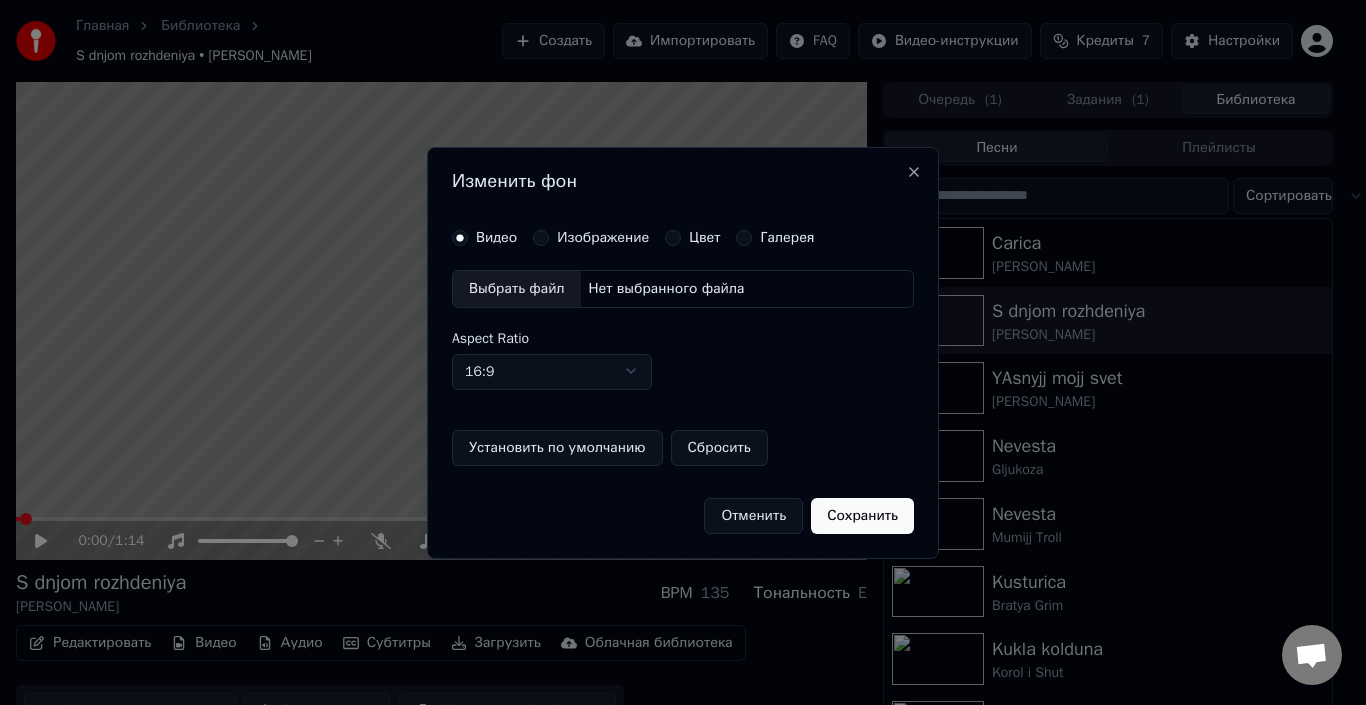 click on "Изображение" at bounding box center [603, 238] 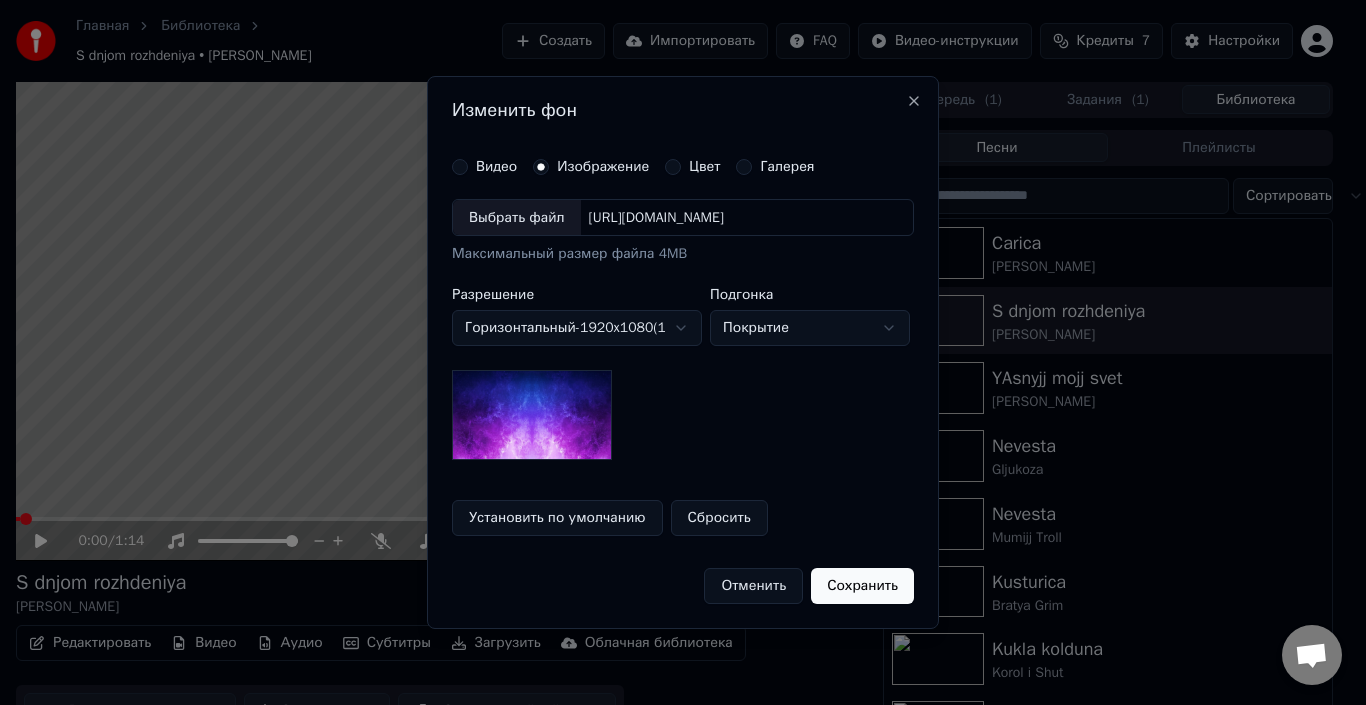 click on "Выбрать файл" at bounding box center (517, 218) 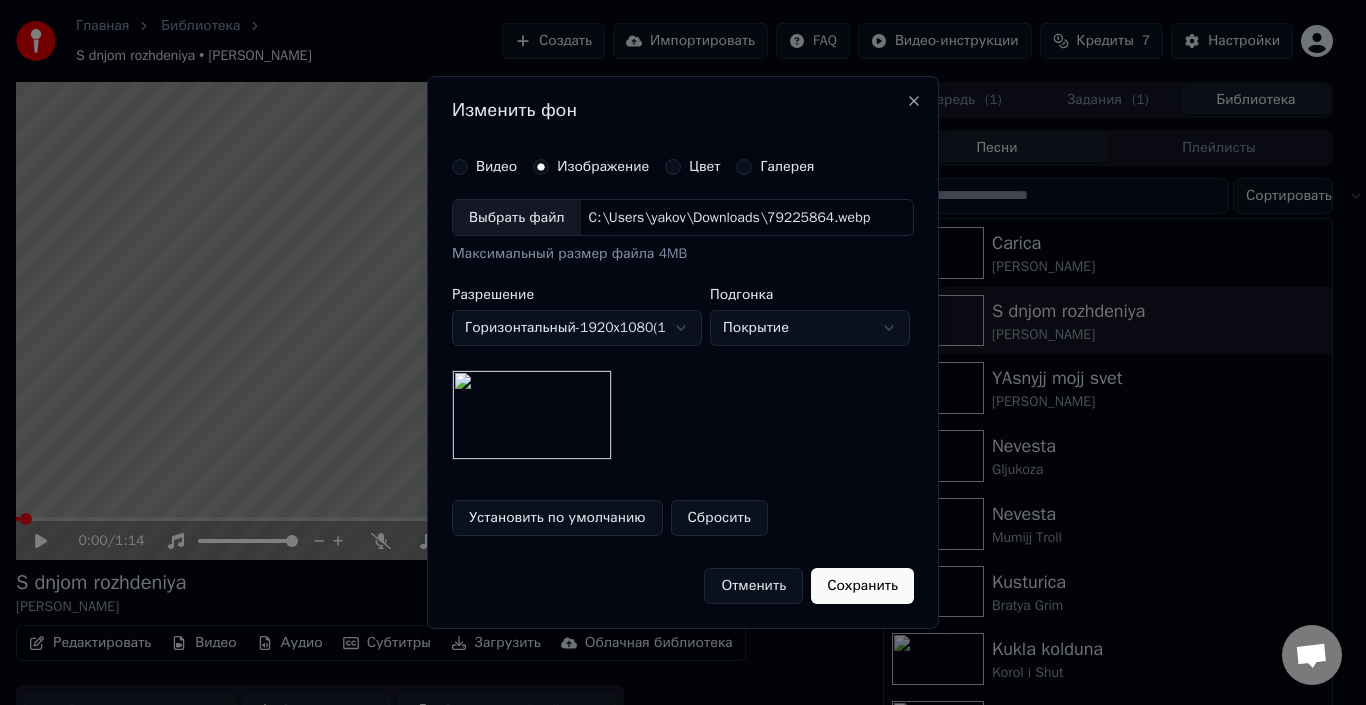click on "Сохранить" at bounding box center (862, 586) 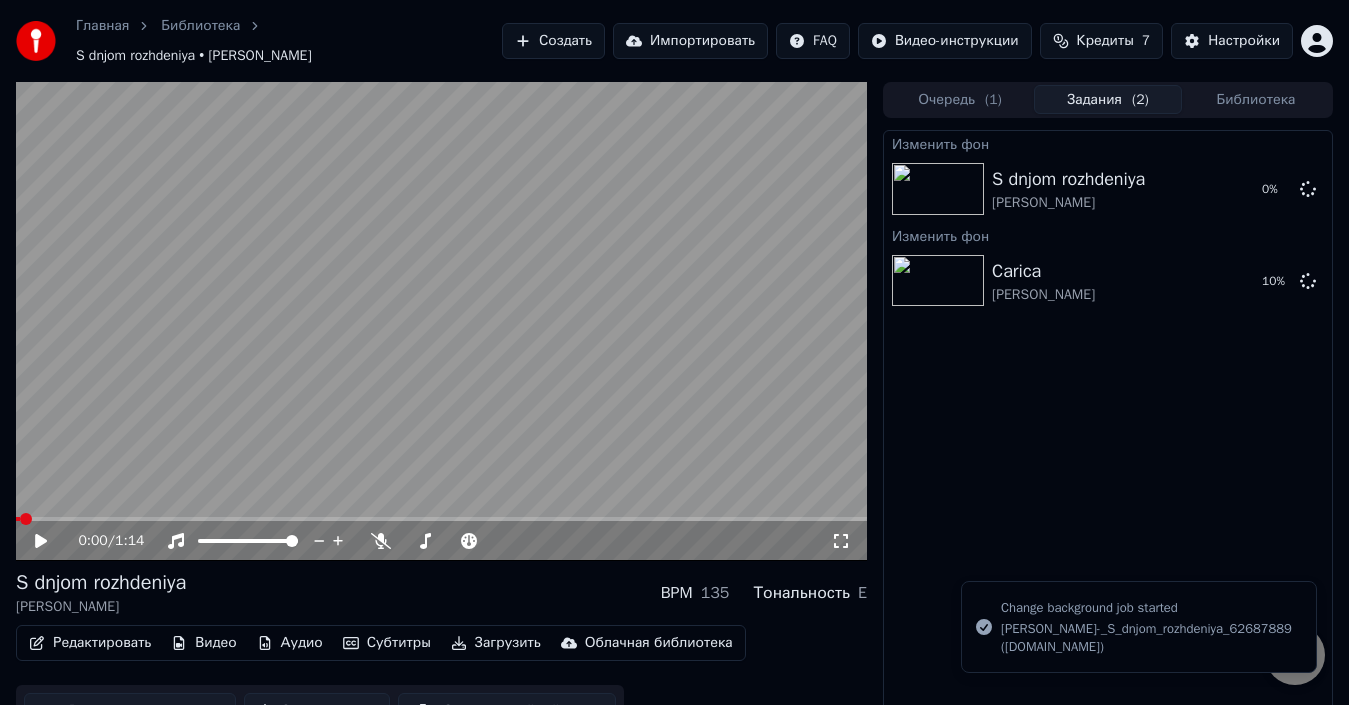 click on "Библиотека" at bounding box center (1256, 99) 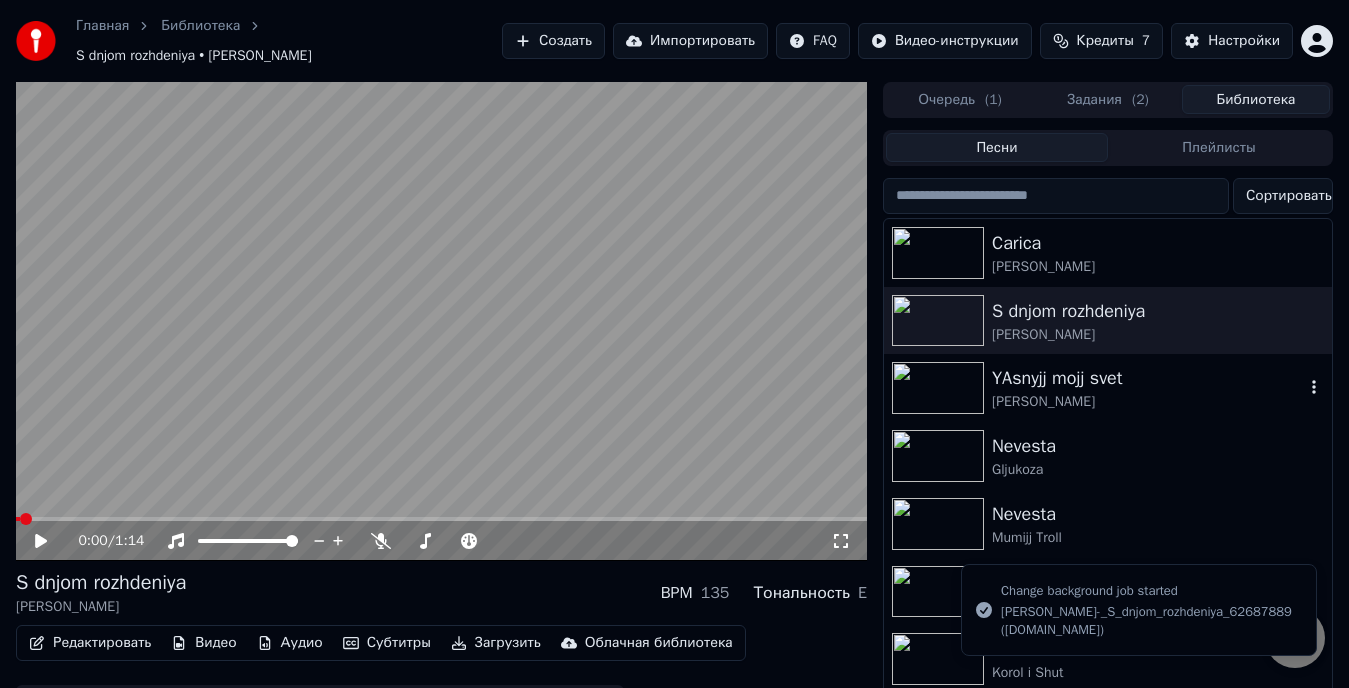 click on "YAsnyjj mojj svet" at bounding box center (1148, 378) 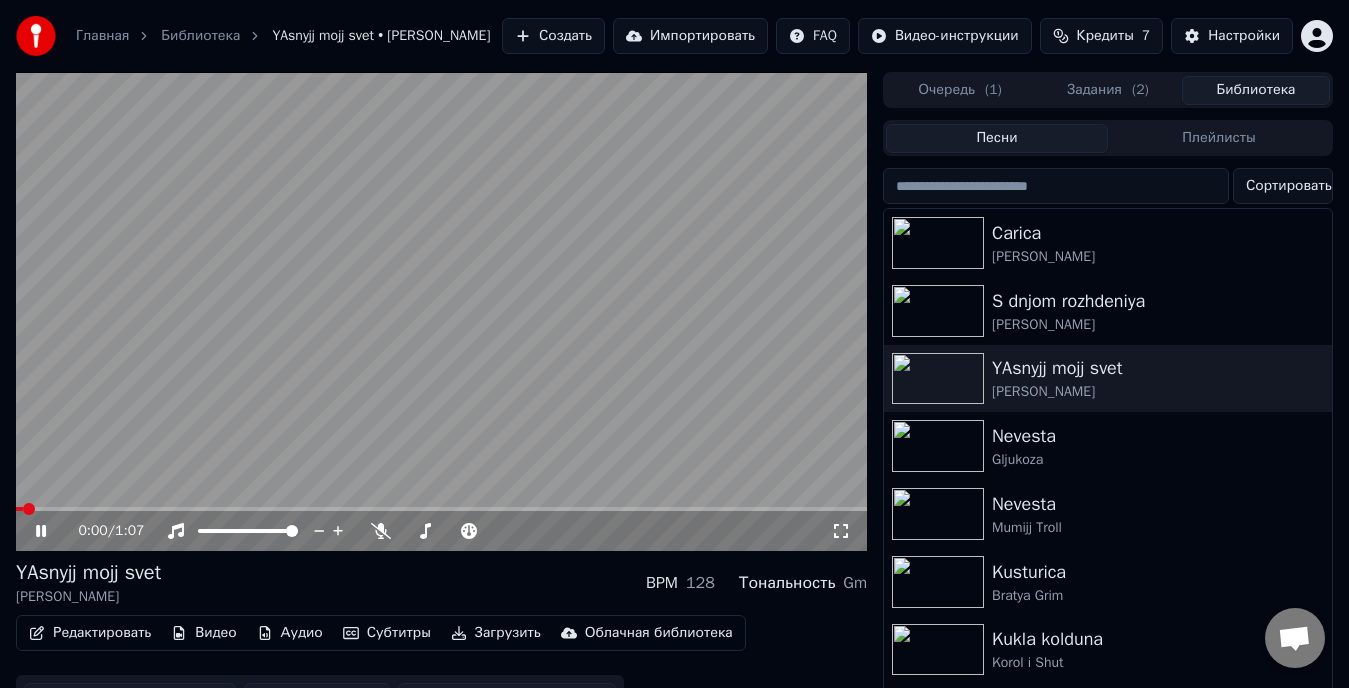 click 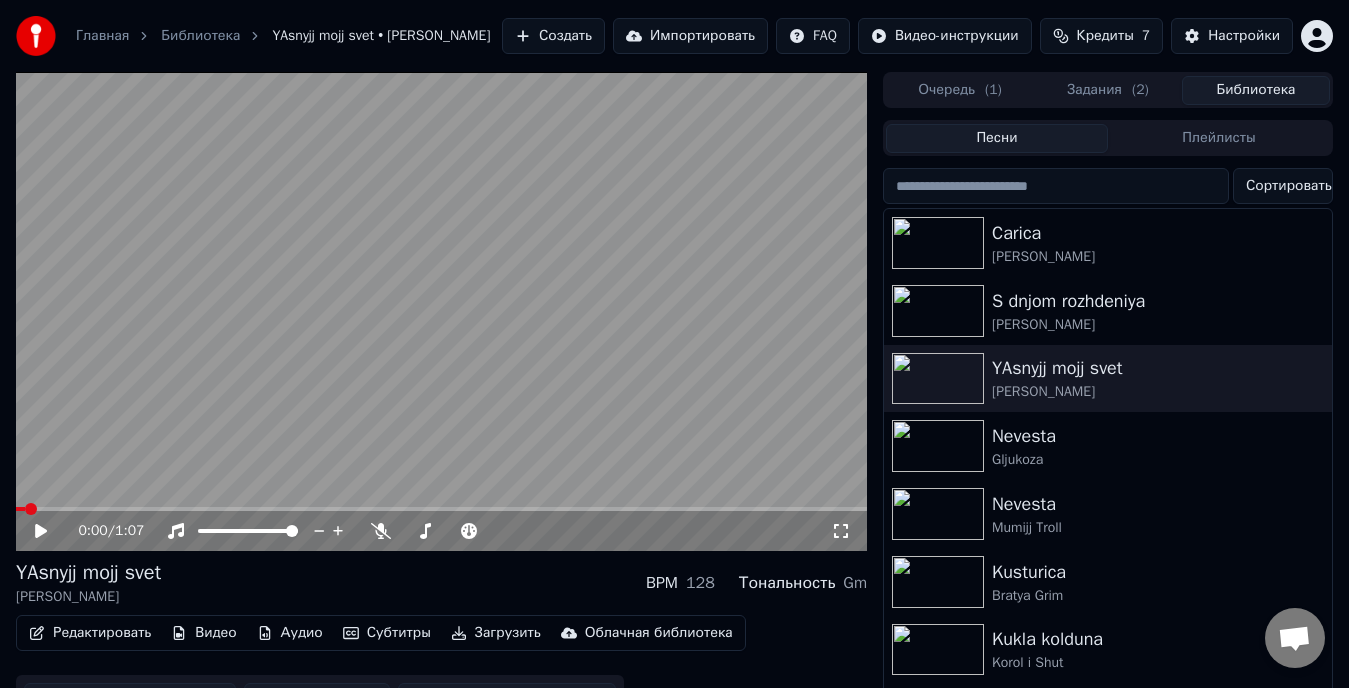 click on "Редактировать" at bounding box center (90, 633) 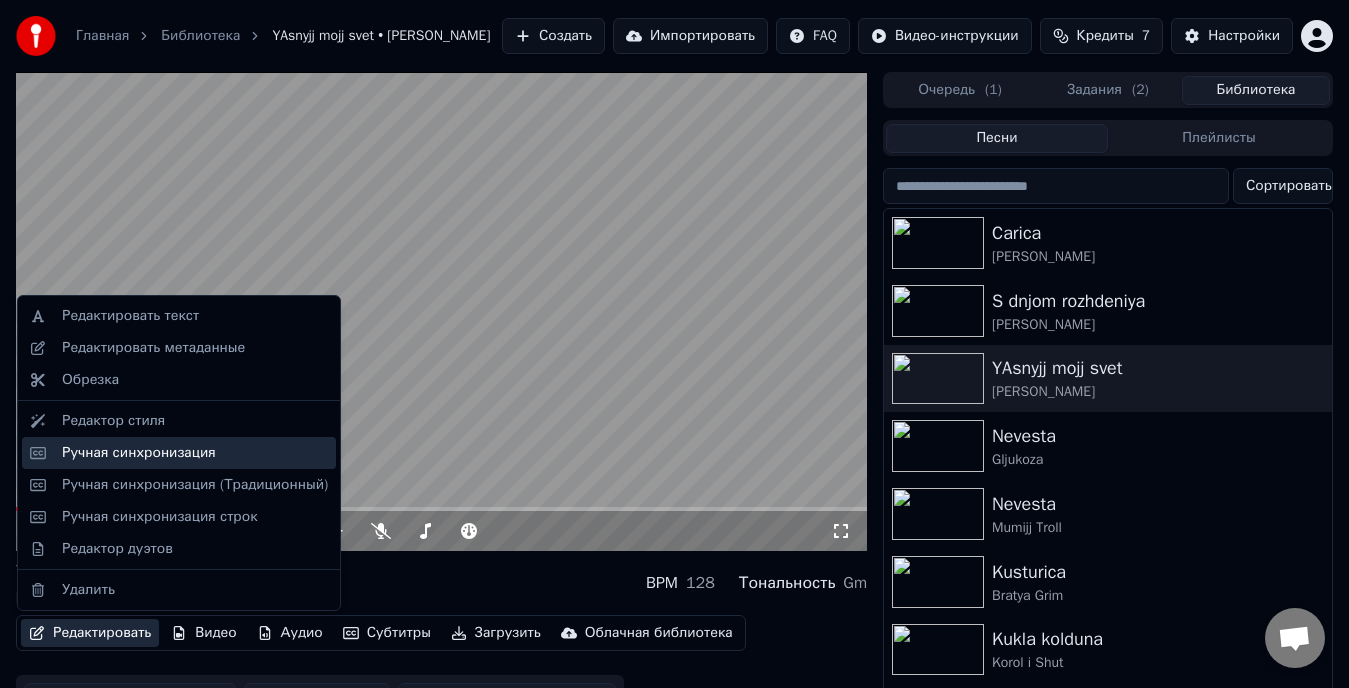click on "Ручная синхронизация" at bounding box center [139, 453] 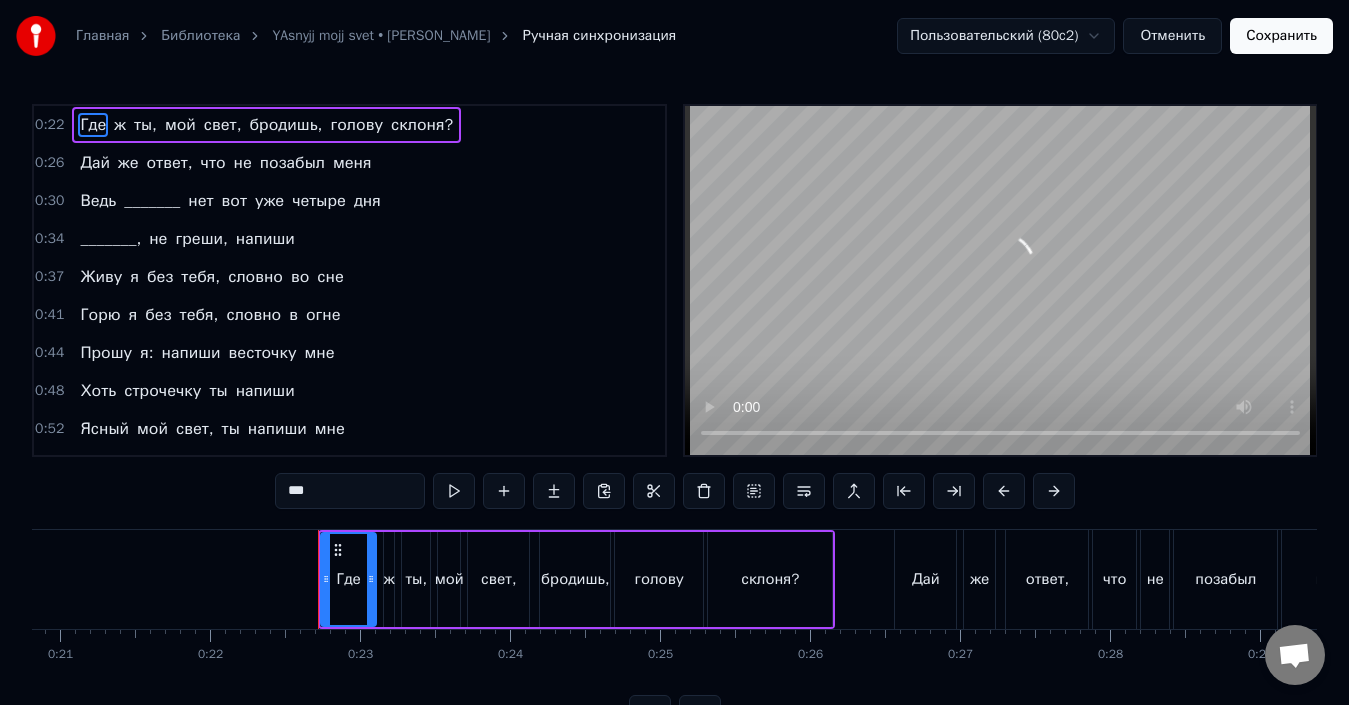 scroll, scrollTop: 0, scrollLeft: 3308, axis: horizontal 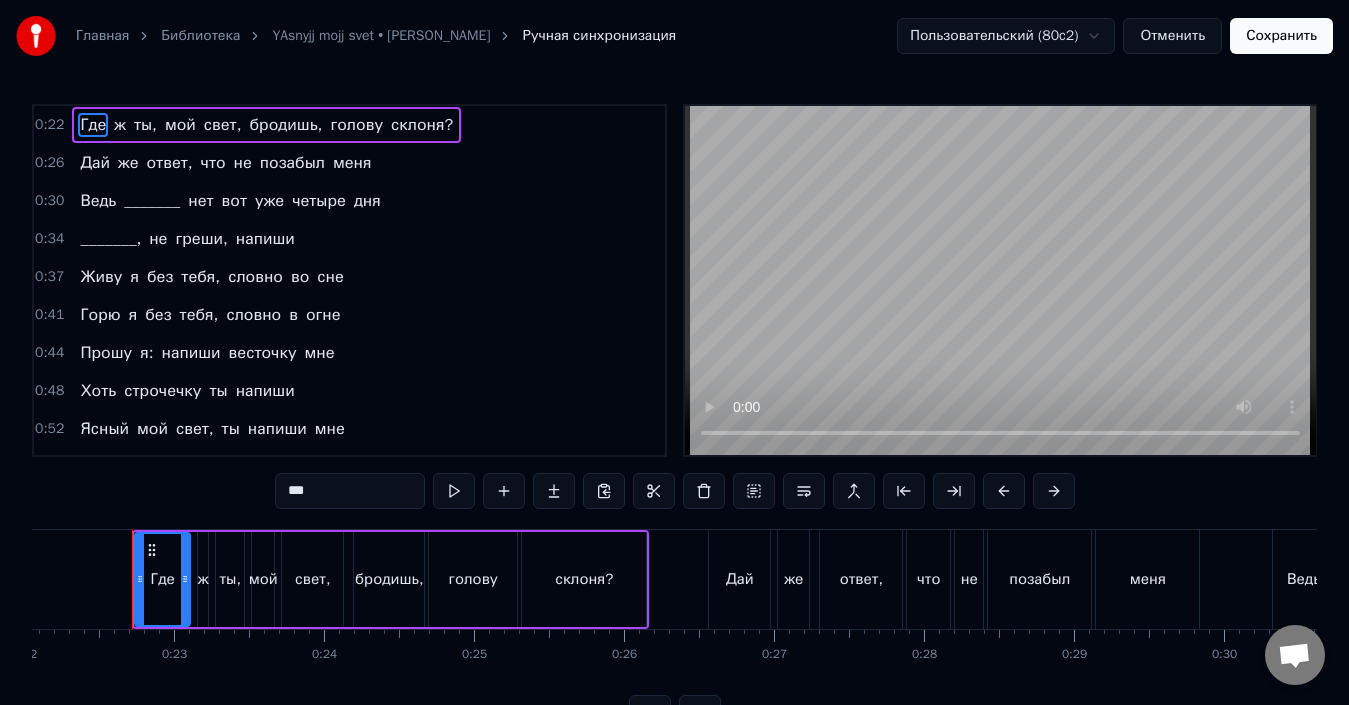 click on "_______" at bounding box center (152, 201) 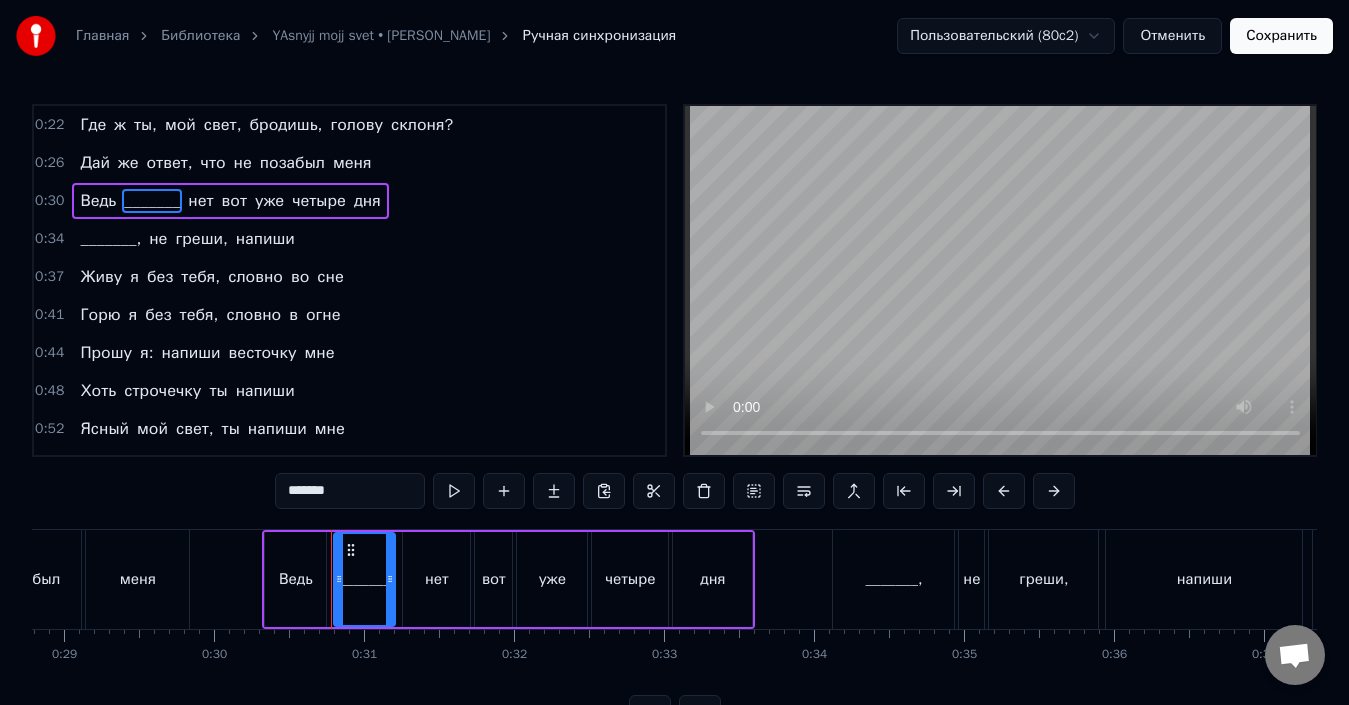 scroll, scrollTop: 0, scrollLeft: 4517, axis: horizontal 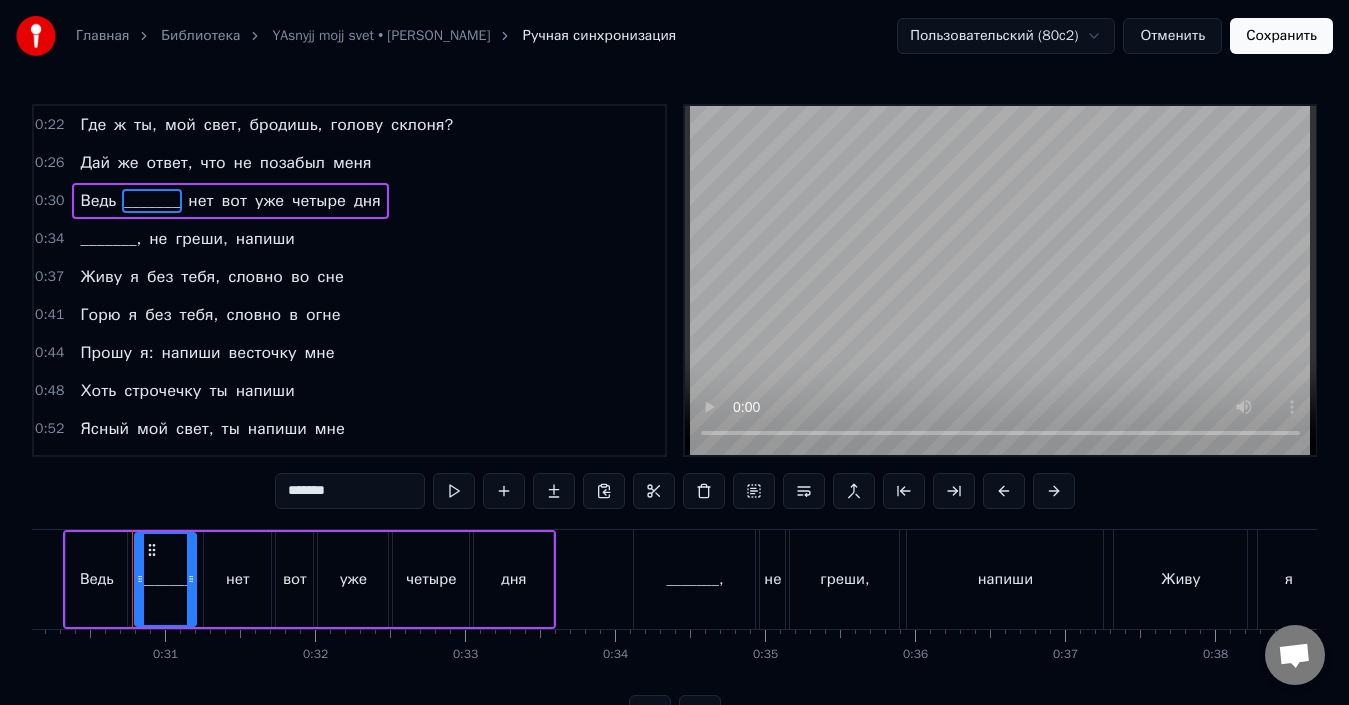 drag, startPoint x: 329, startPoint y: 495, endPoint x: 287, endPoint y: 481, distance: 44.27189 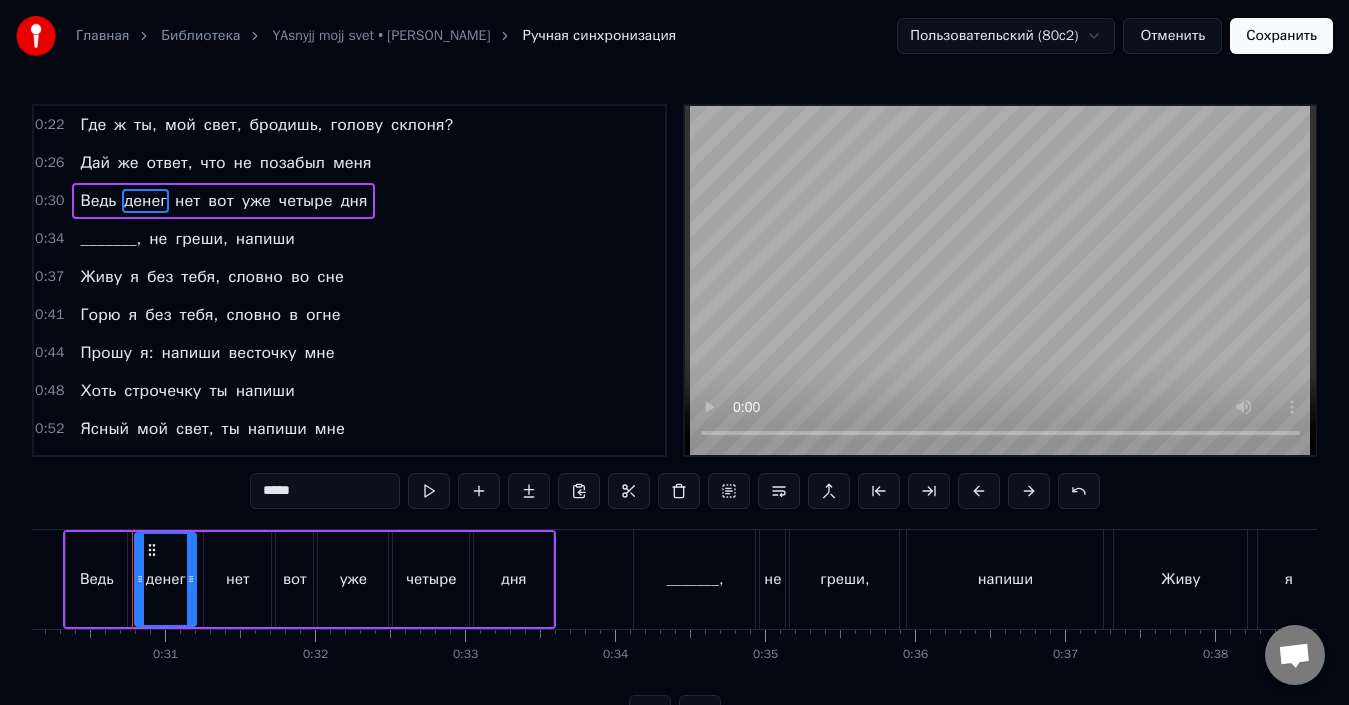 click on "_______," at bounding box center (110, 239) 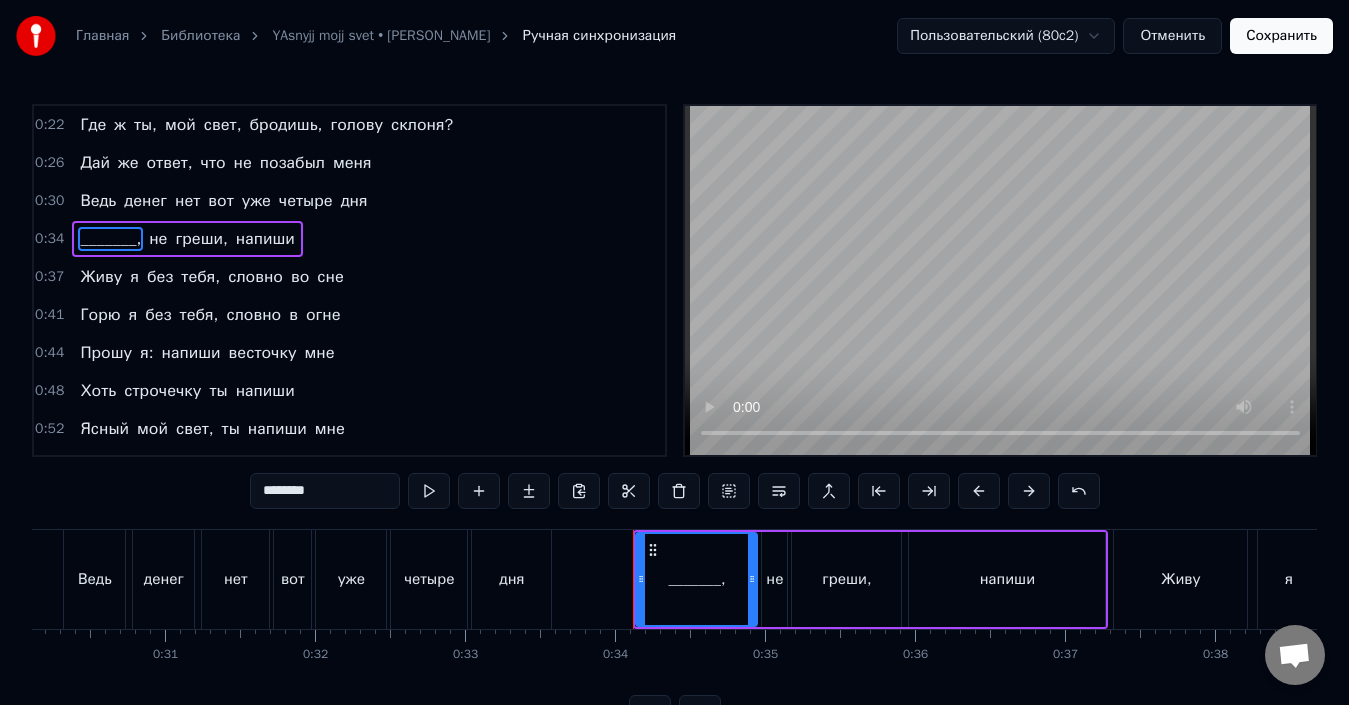 drag, startPoint x: 310, startPoint y: 491, endPoint x: 249, endPoint y: 493, distance: 61.03278 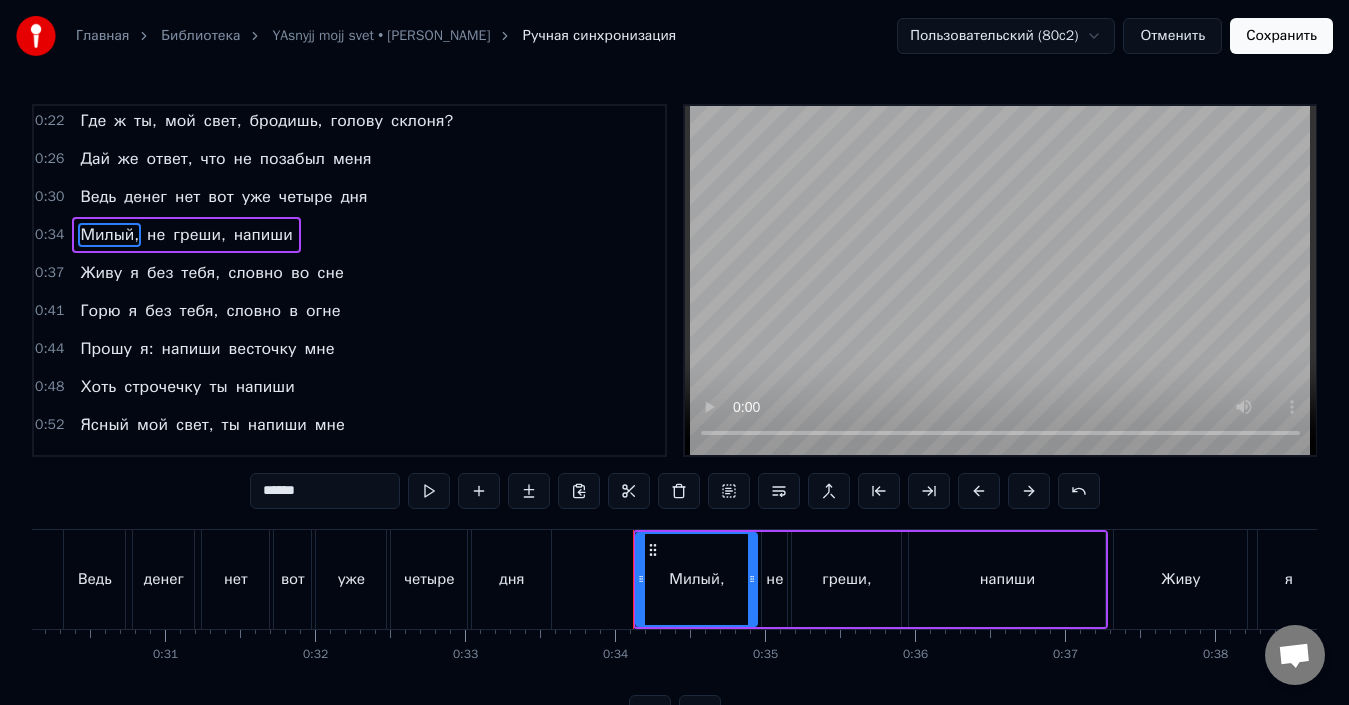 scroll, scrollTop: 0, scrollLeft: 0, axis: both 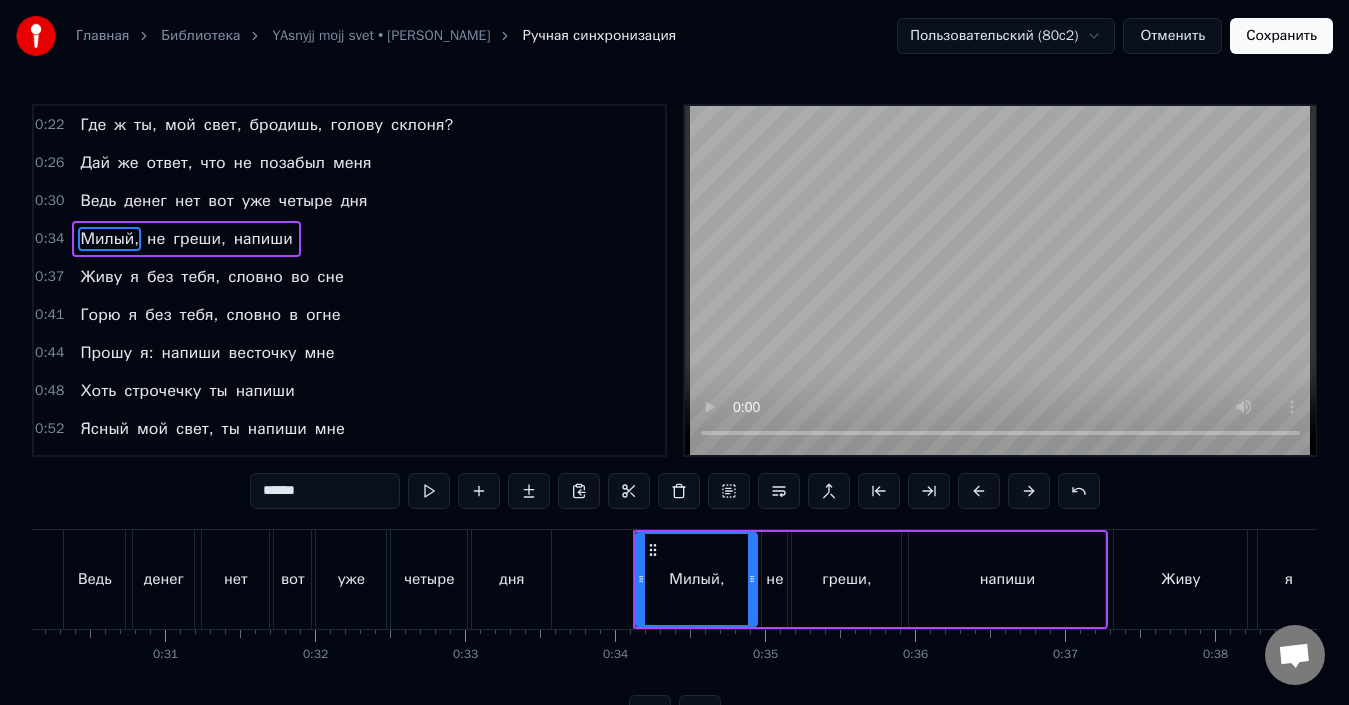 click on "греши," at bounding box center [199, 239] 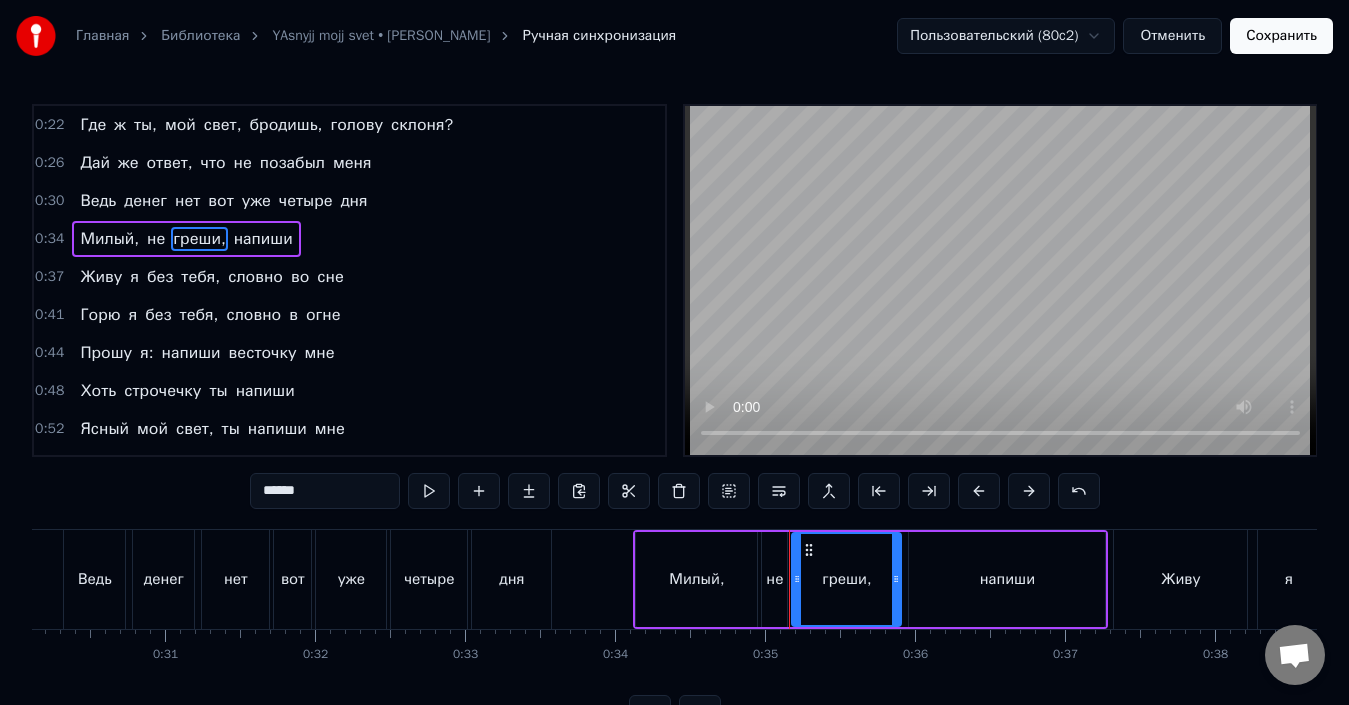 drag, startPoint x: 323, startPoint y: 496, endPoint x: 232, endPoint y: 482, distance: 92.070625 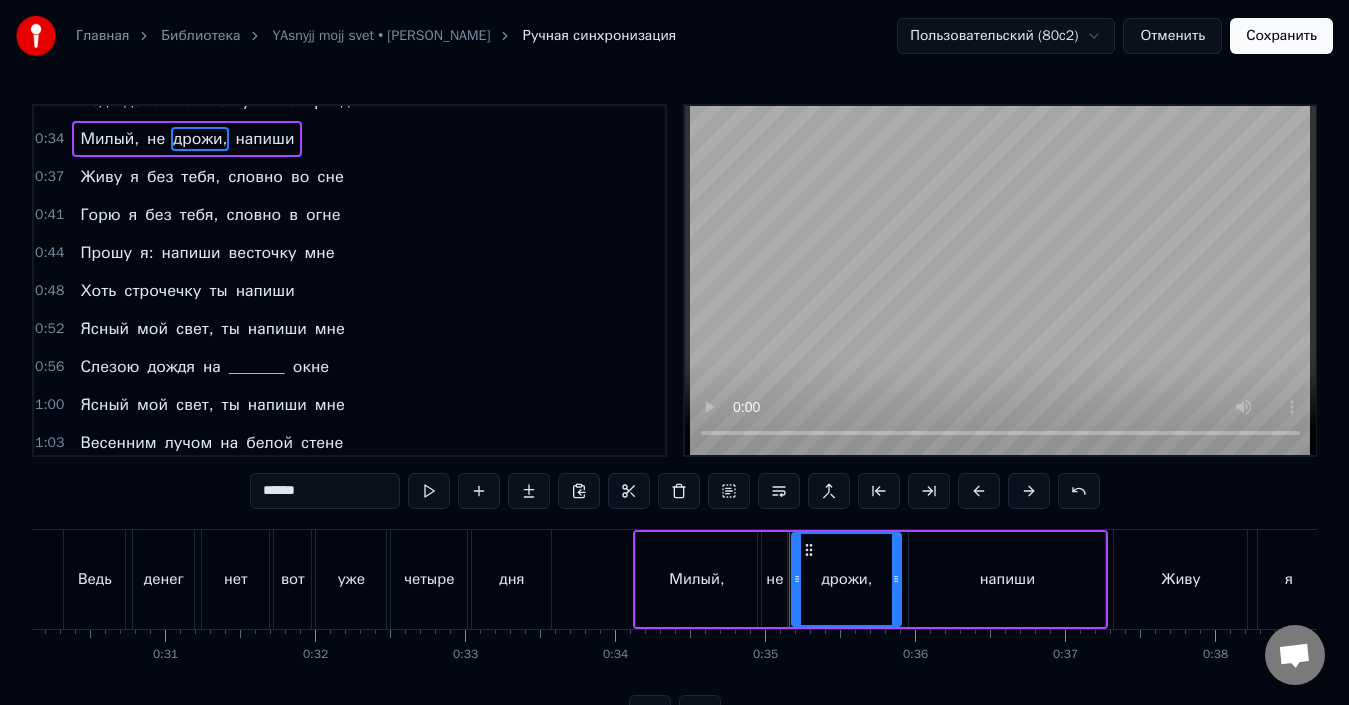 scroll, scrollTop: 0, scrollLeft: 0, axis: both 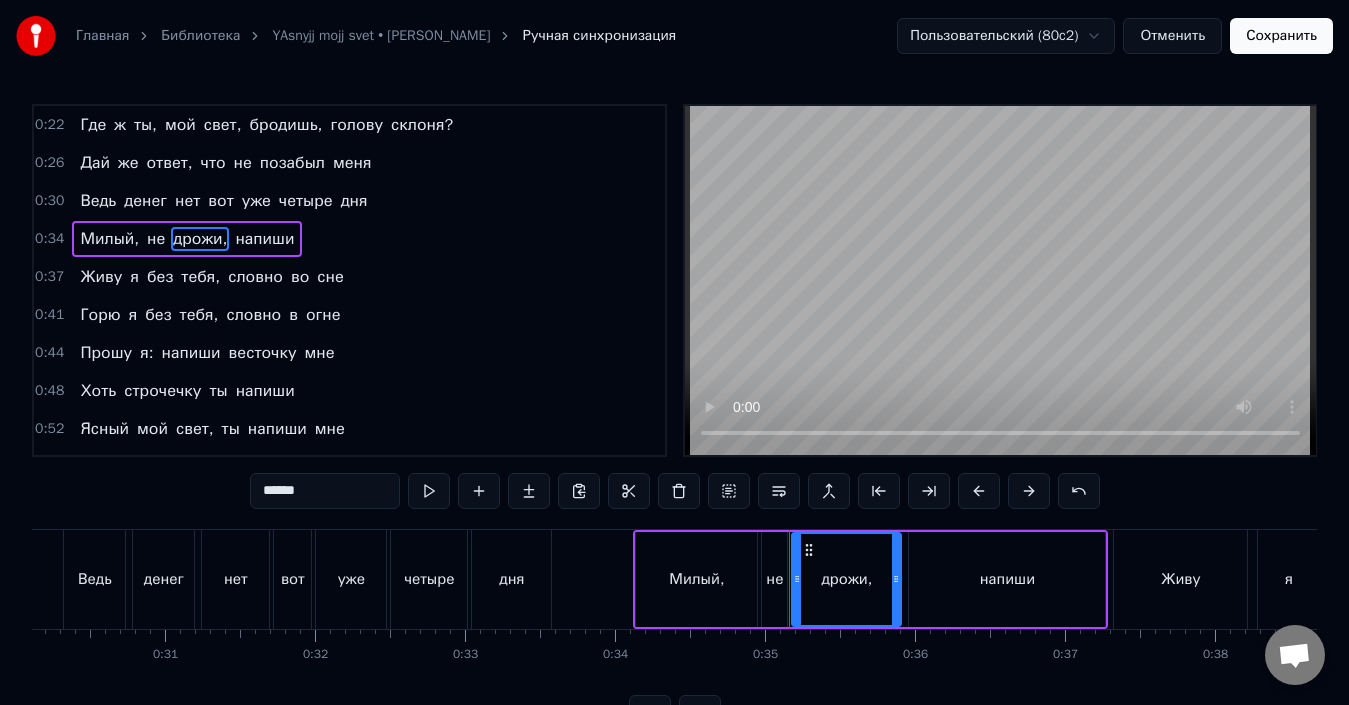 click on "Горю" at bounding box center [100, 315] 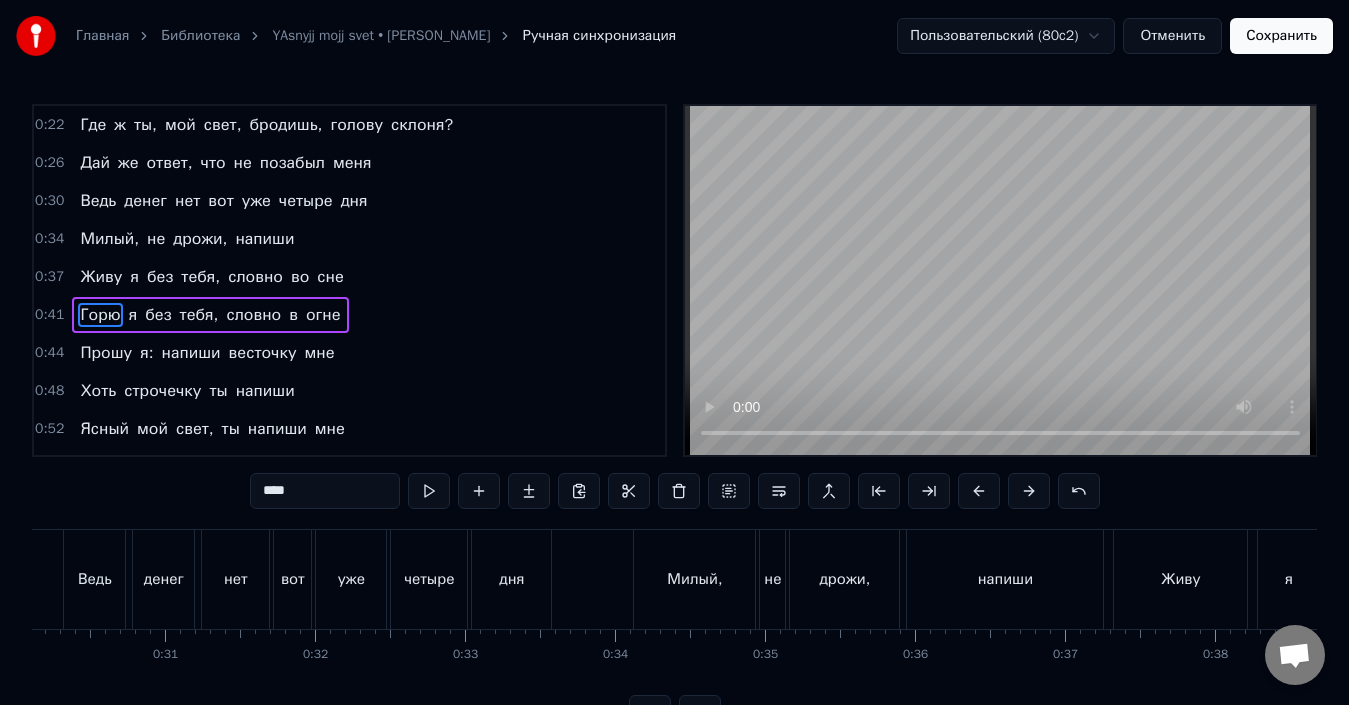 scroll, scrollTop: 34, scrollLeft: 0, axis: vertical 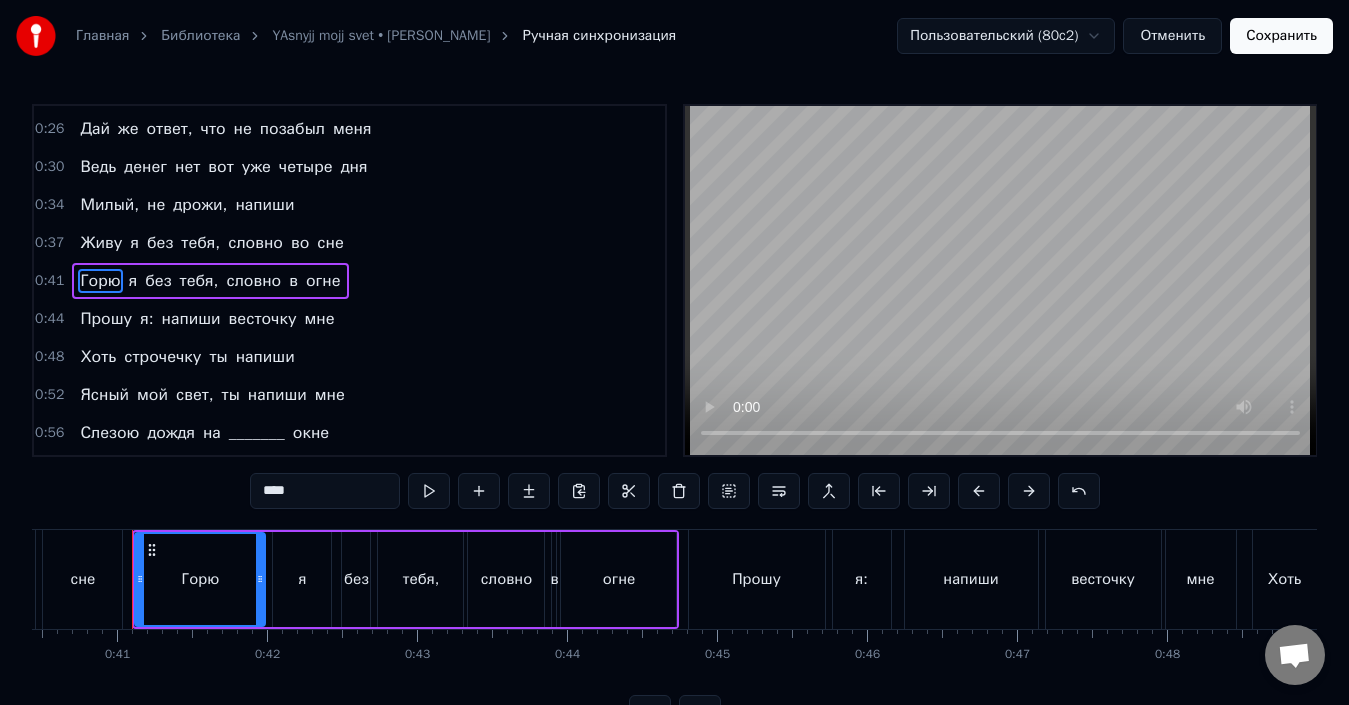 drag, startPoint x: 312, startPoint y: 489, endPoint x: 258, endPoint y: 492, distance: 54.08327 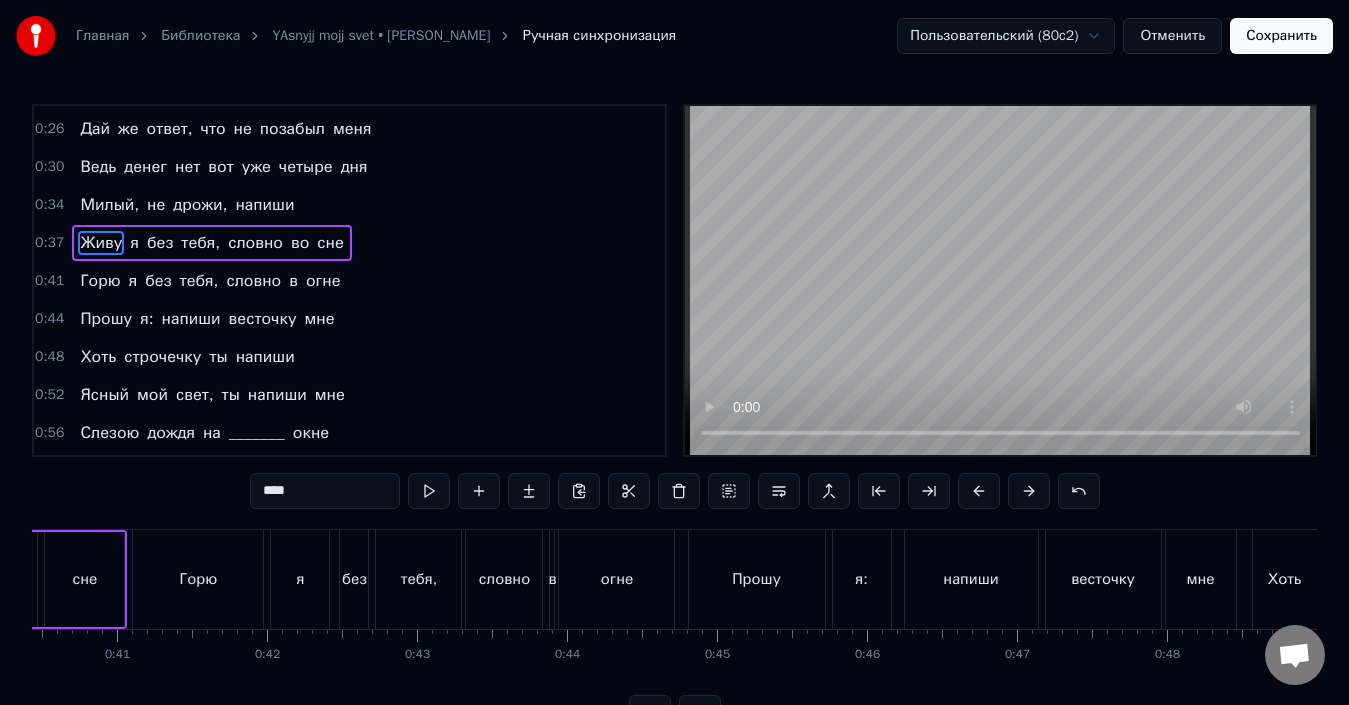 scroll, scrollTop: 0, scrollLeft: 0, axis: both 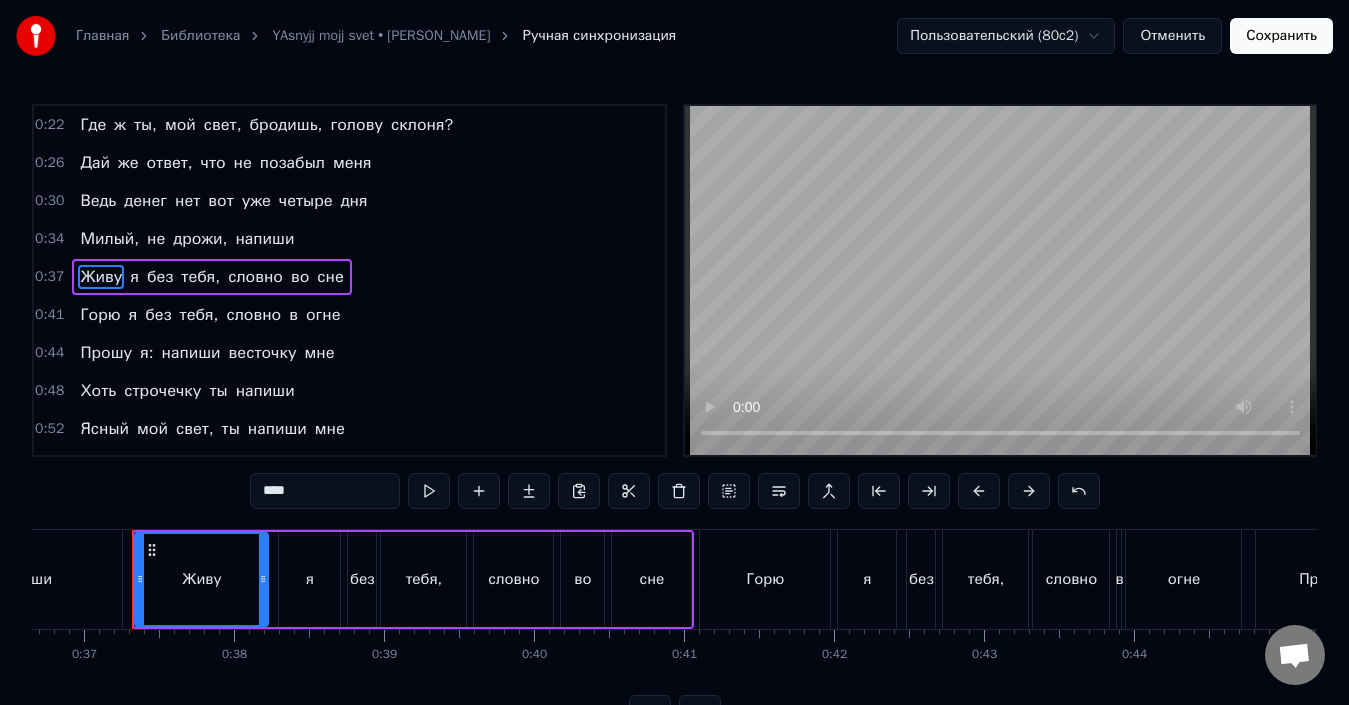 drag, startPoint x: 324, startPoint y: 493, endPoint x: 223, endPoint y: 491, distance: 101.0198 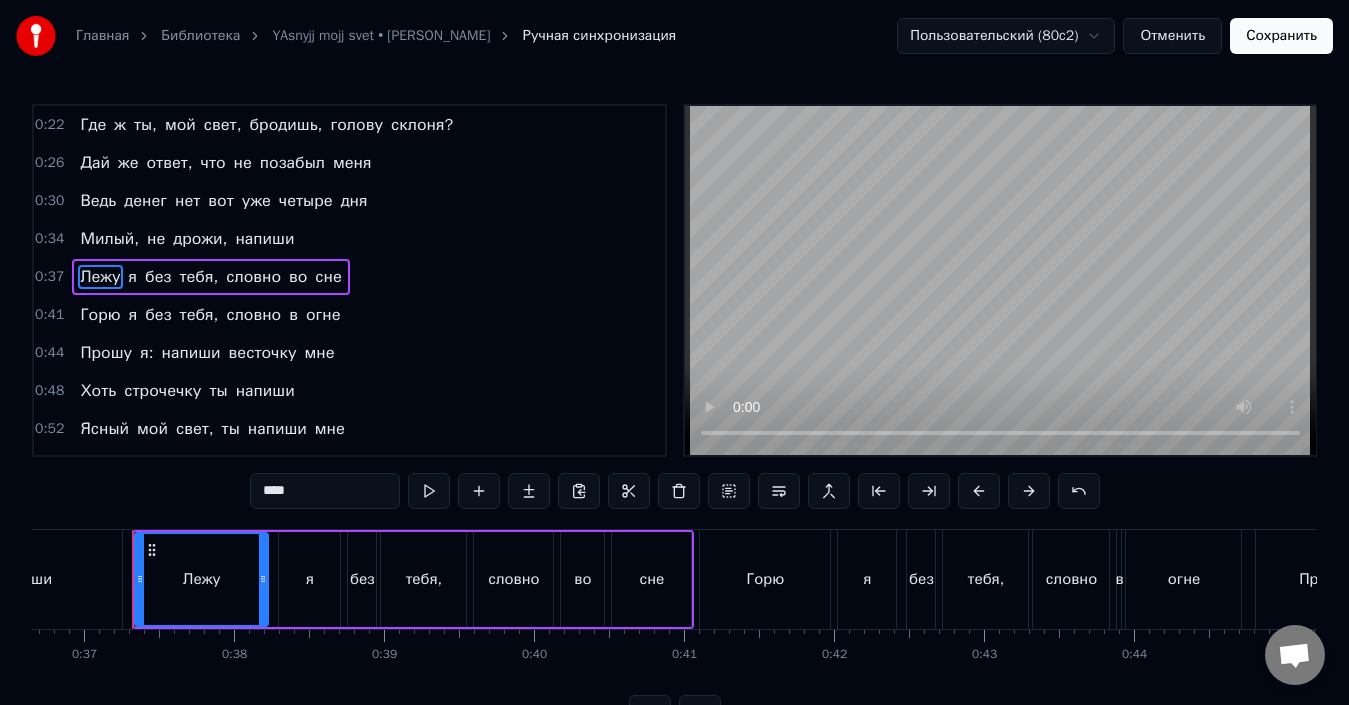 scroll, scrollTop: 100, scrollLeft: 0, axis: vertical 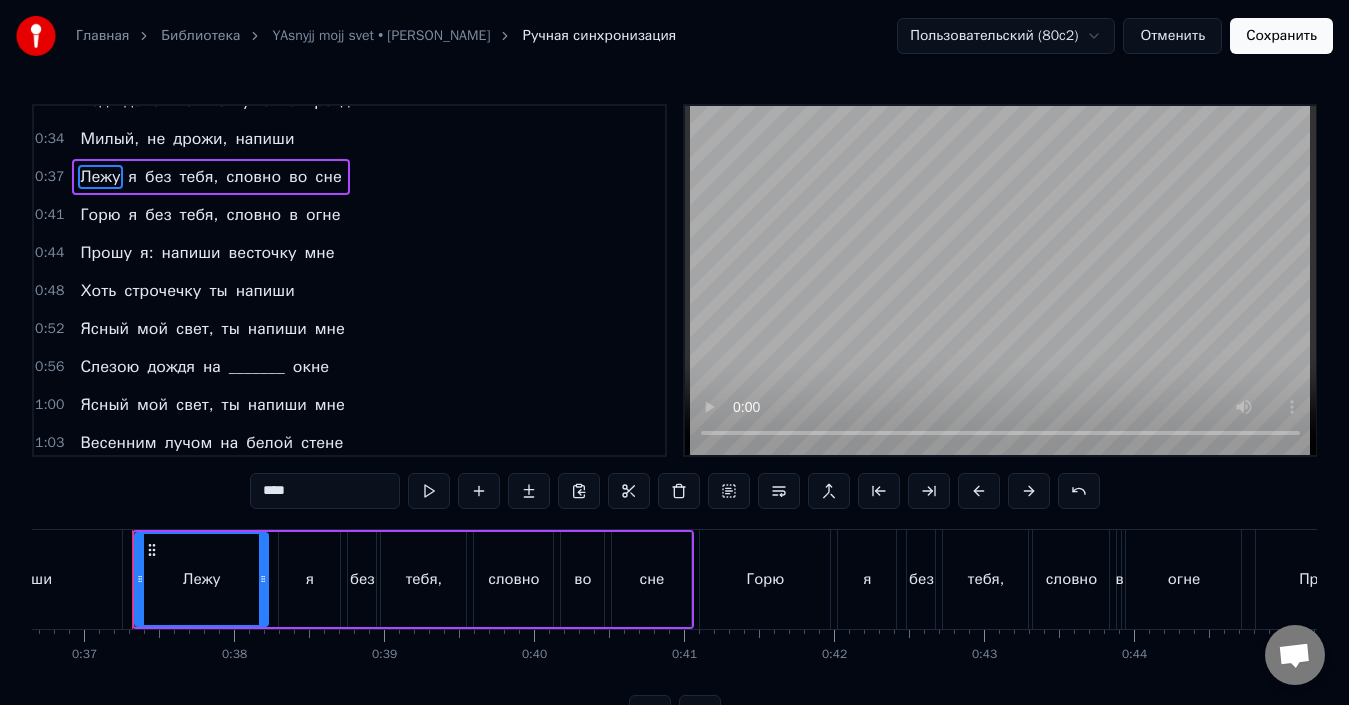 click on "весточку" at bounding box center [263, 253] 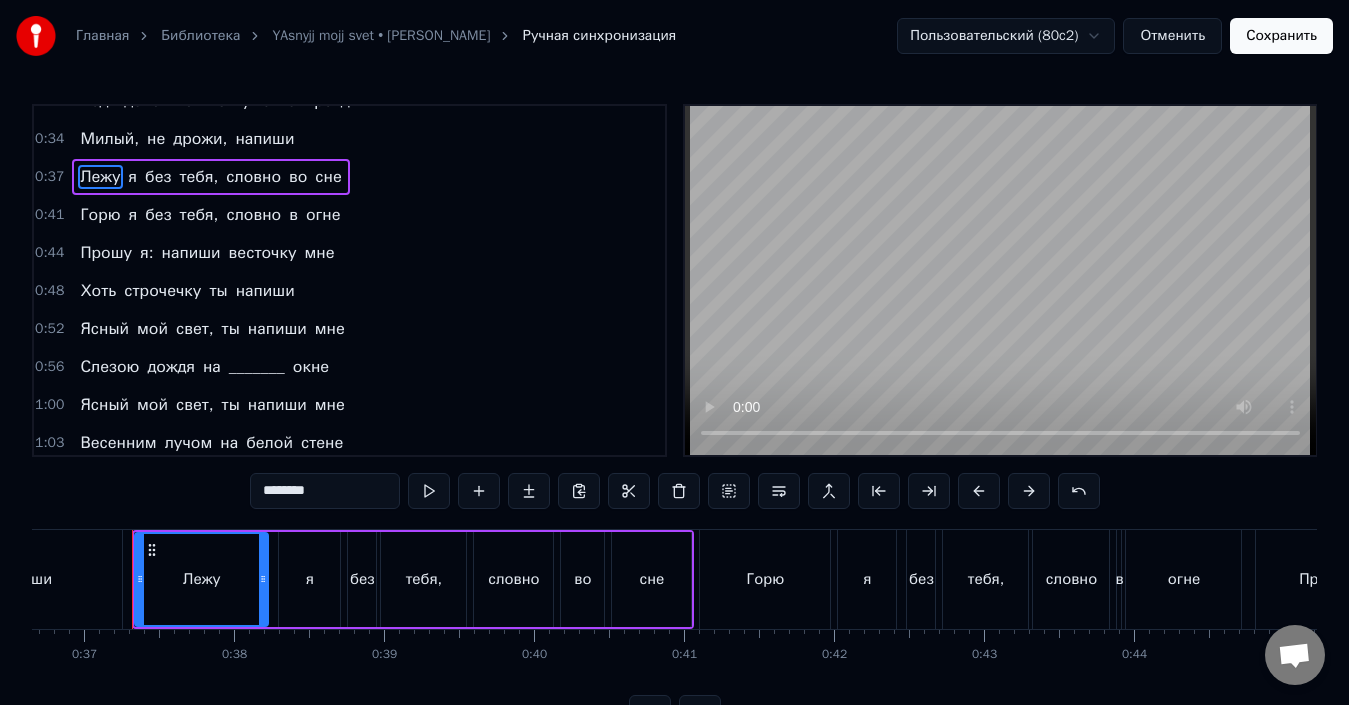 scroll, scrollTop: 72, scrollLeft: 0, axis: vertical 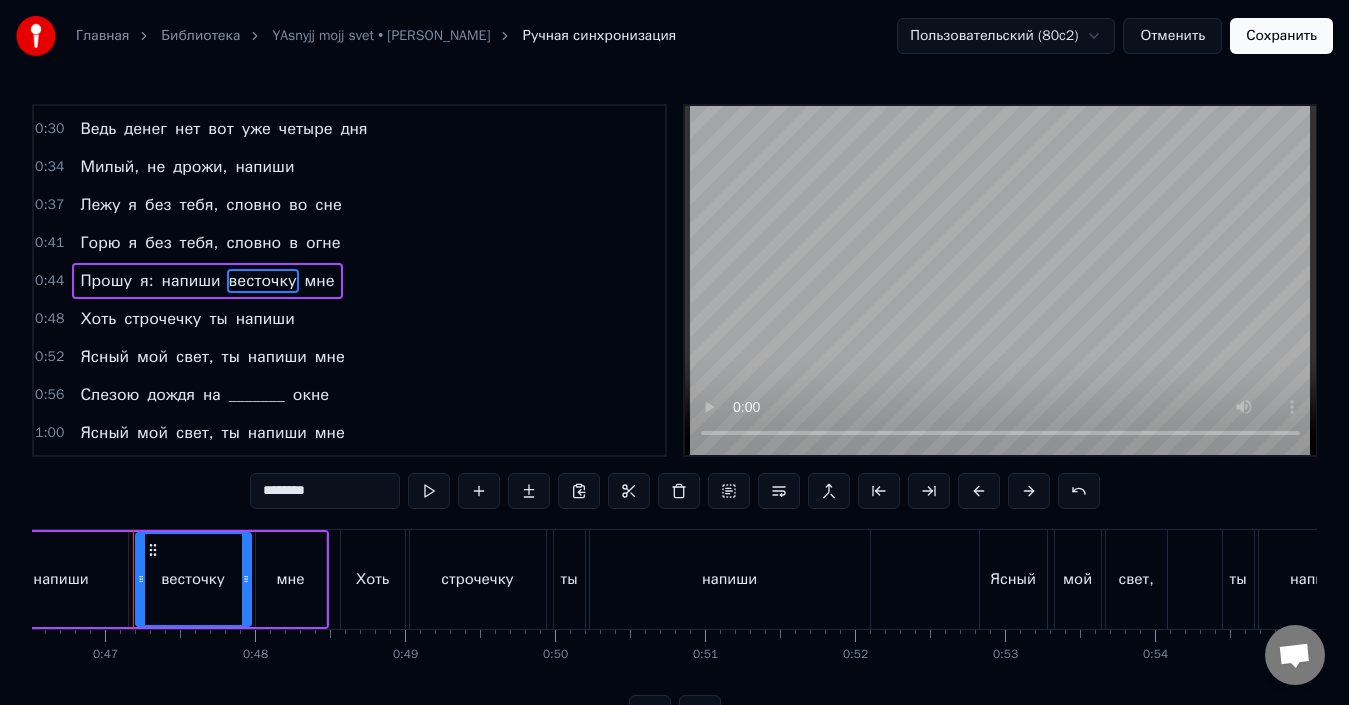 drag, startPoint x: 337, startPoint y: 488, endPoint x: 226, endPoint y: 489, distance: 111.0045 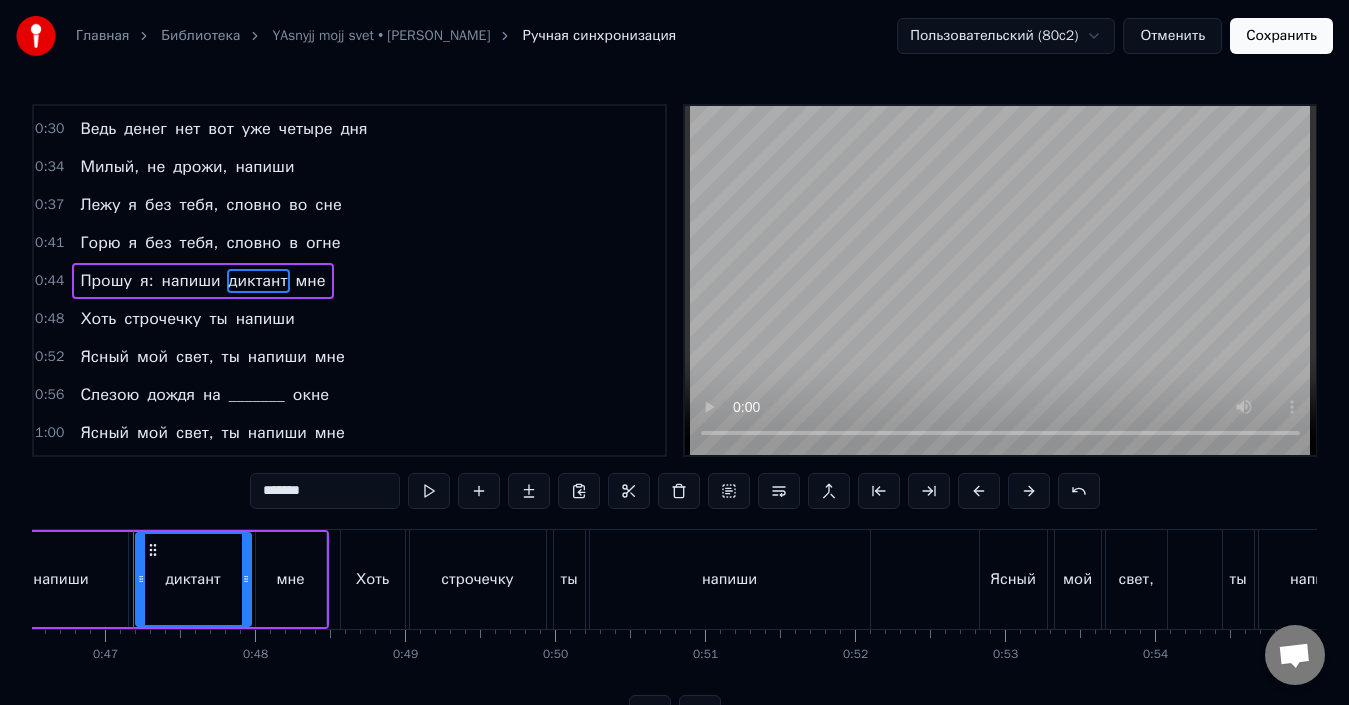 scroll, scrollTop: 107, scrollLeft: 0, axis: vertical 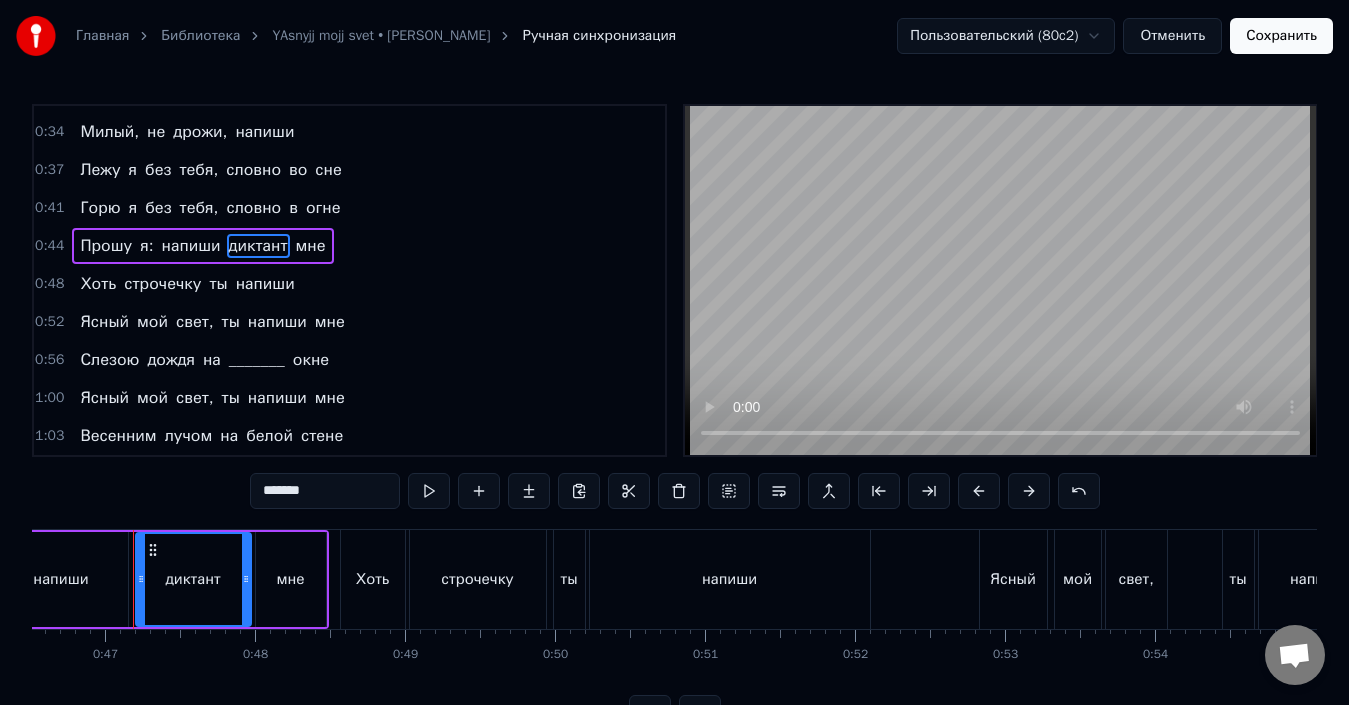 click on "_______" at bounding box center [257, 360] 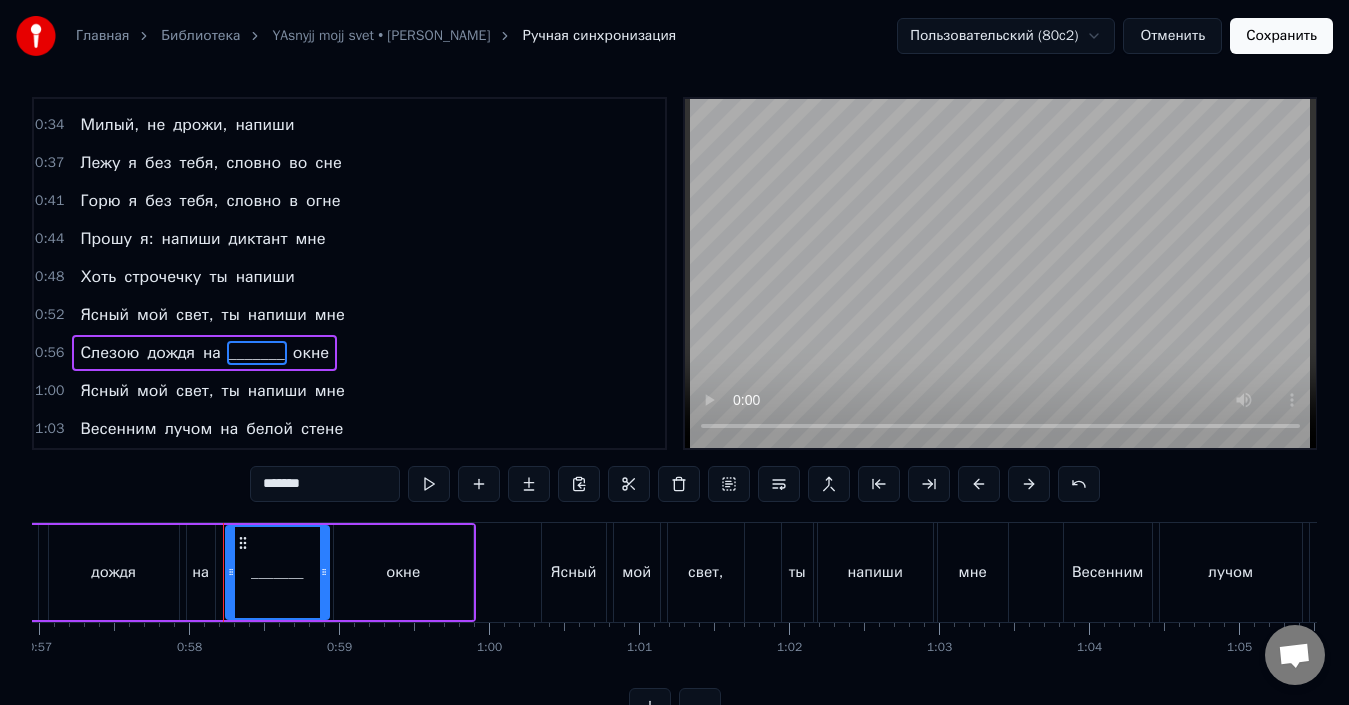 scroll, scrollTop: 0, scrollLeft: 8633, axis: horizontal 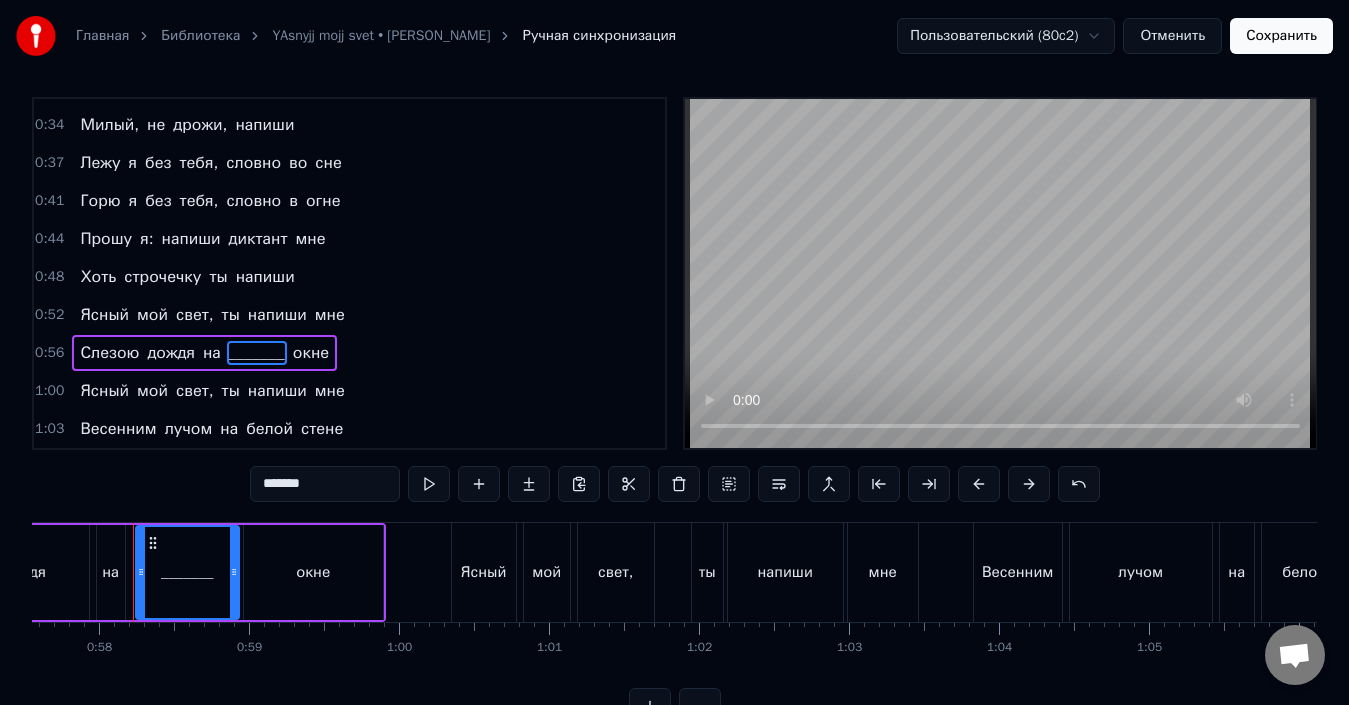 drag, startPoint x: 296, startPoint y: 494, endPoint x: 240, endPoint y: 492, distance: 56.0357 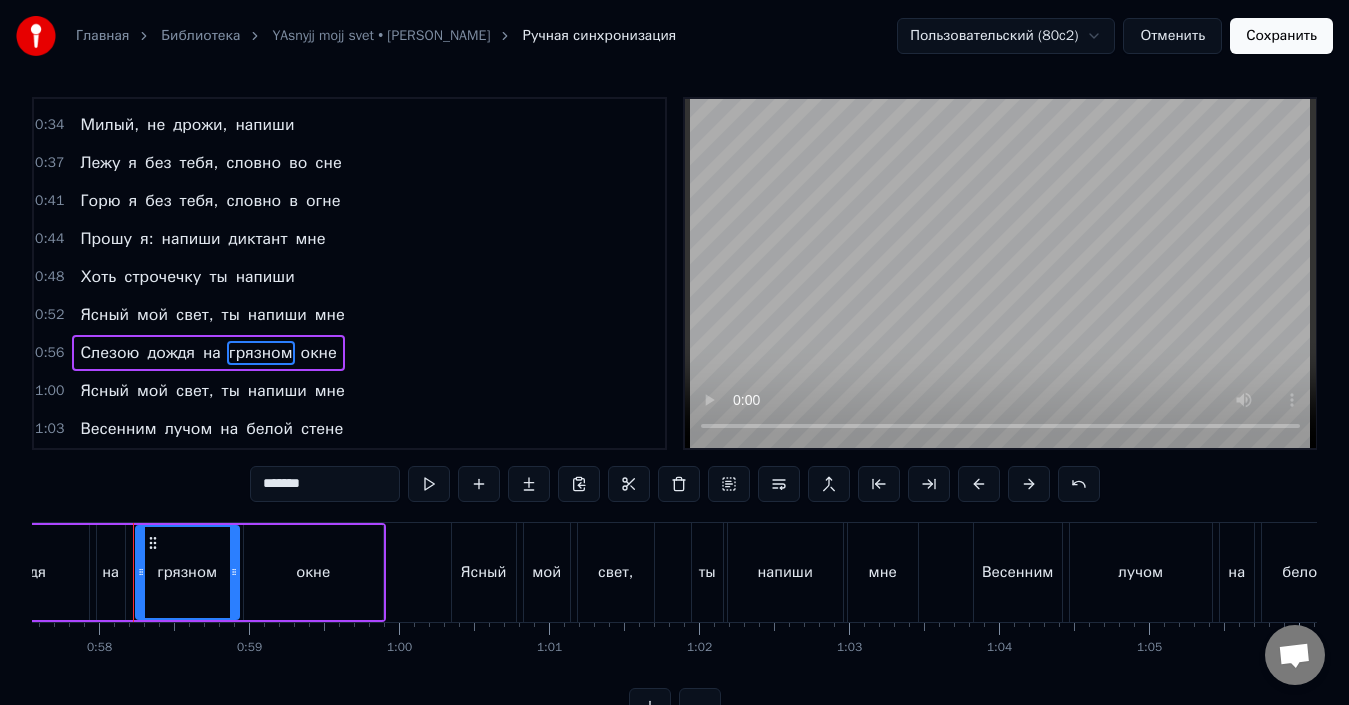 type on "*******" 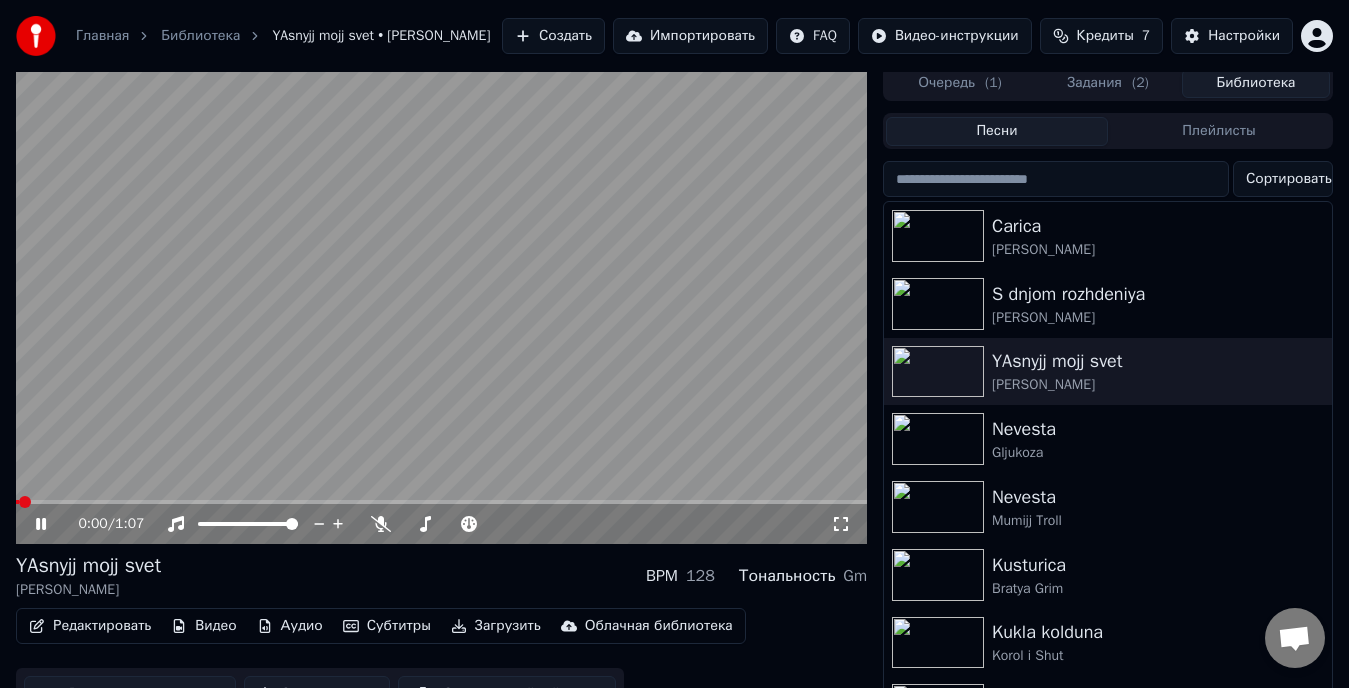 click 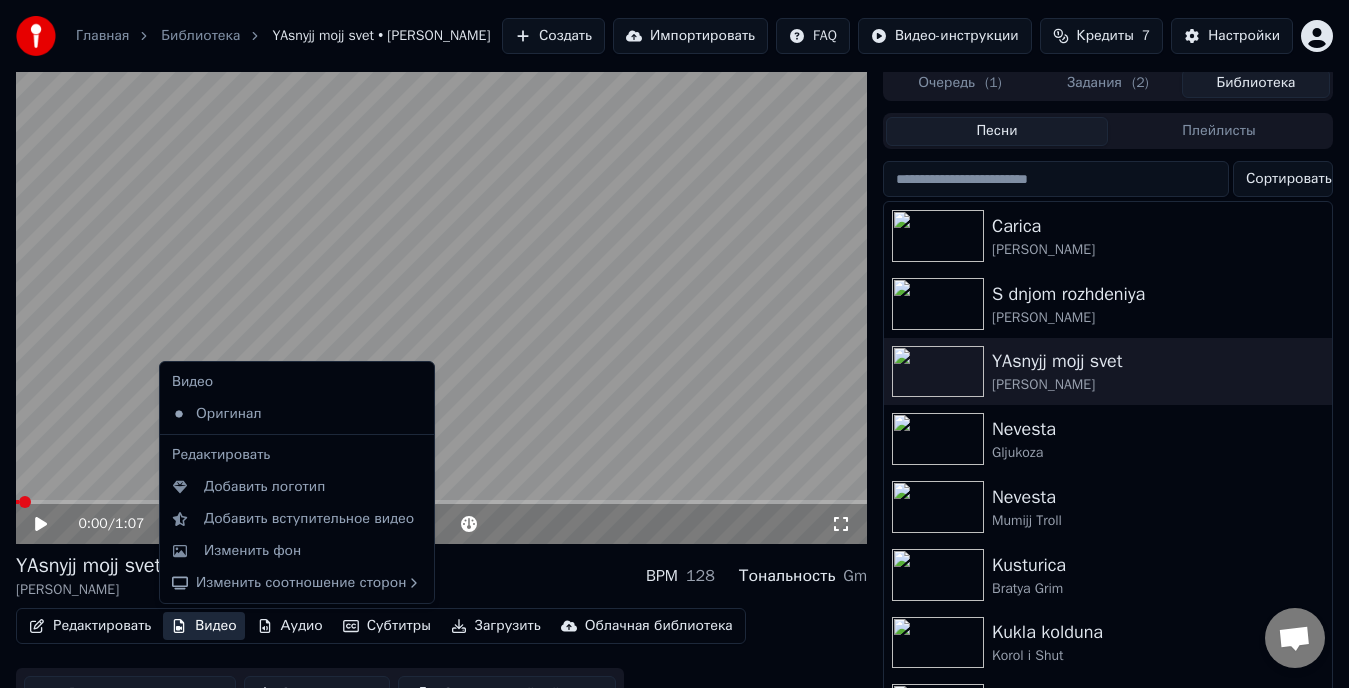 click on "Видео" at bounding box center [203, 626] 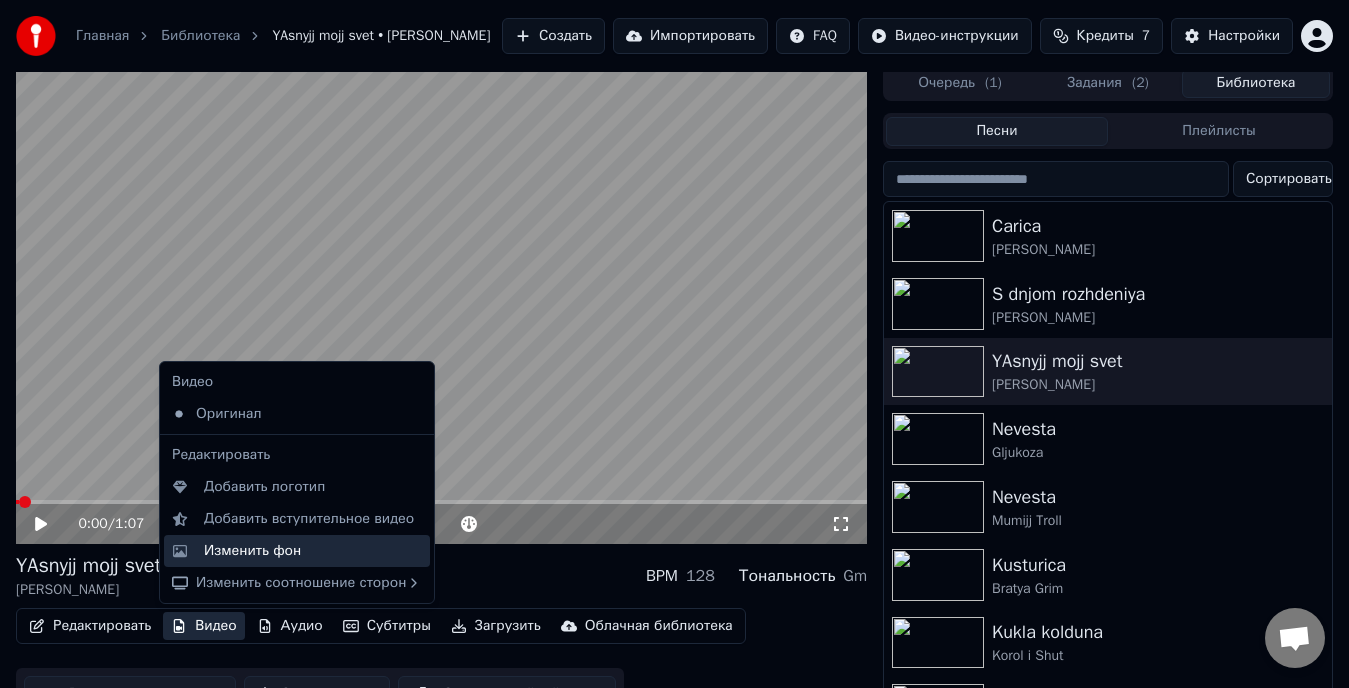 click on "Изменить фон" at bounding box center [252, 551] 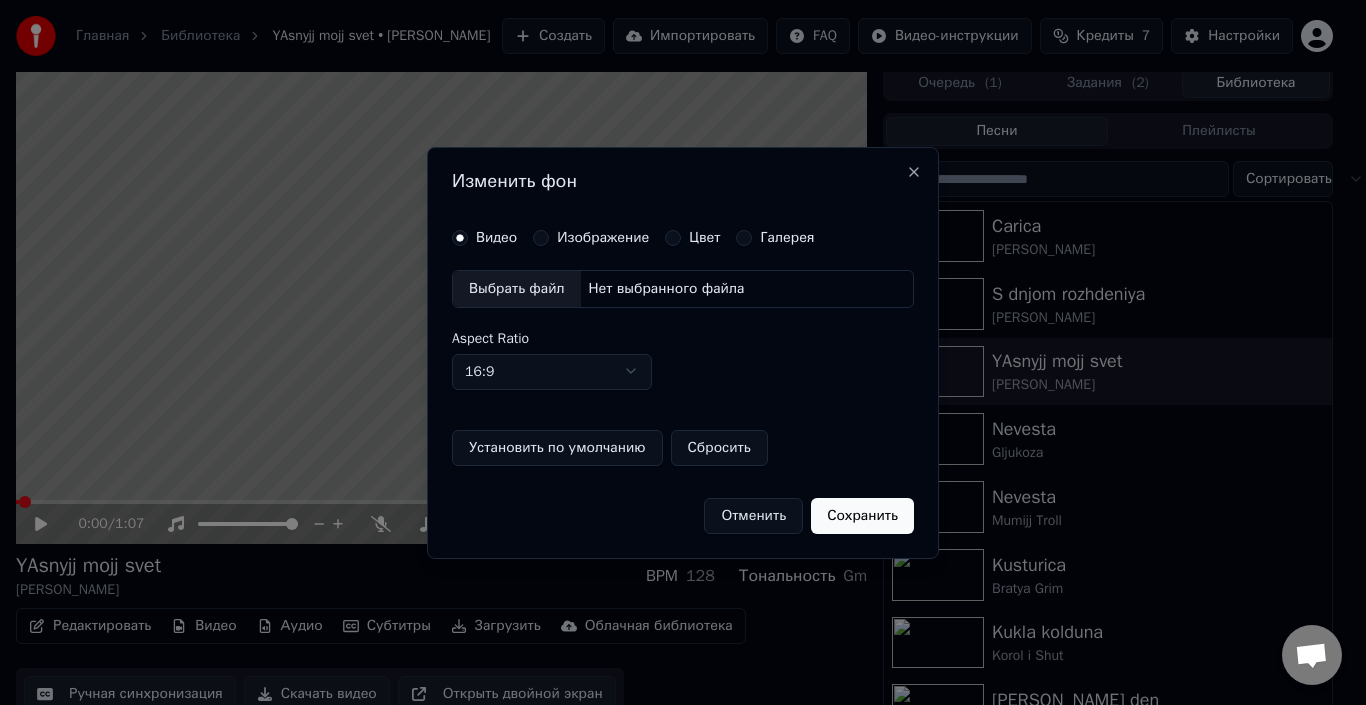 click on "Изображение" at bounding box center [541, 238] 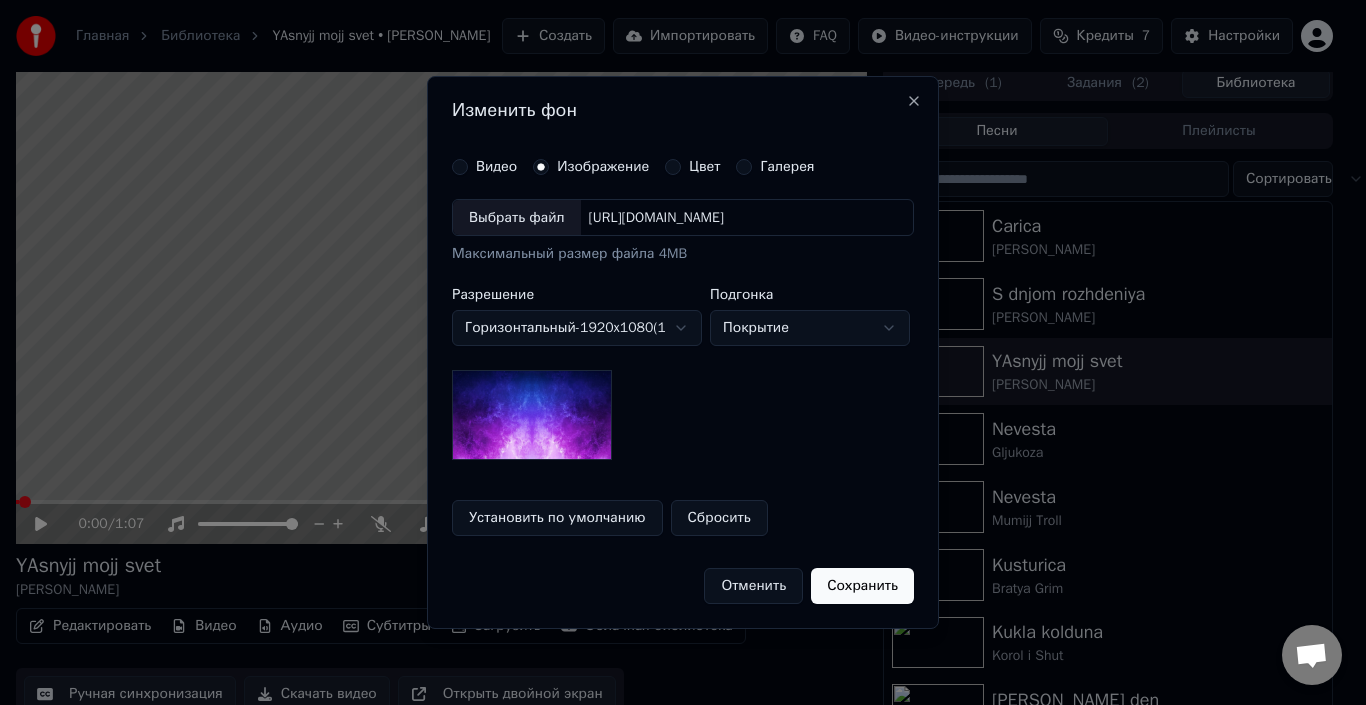 click on "Выбрать файл" at bounding box center (517, 218) 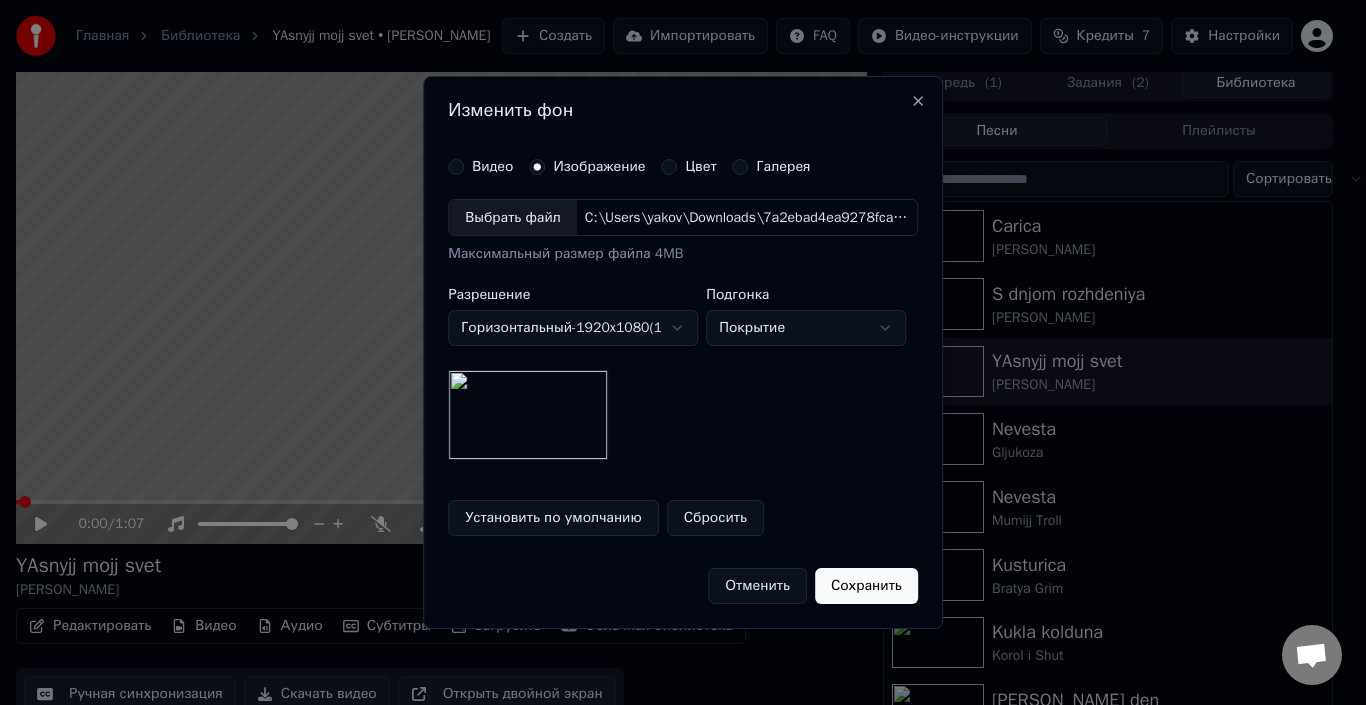 click on "Сохранить" at bounding box center (866, 586) 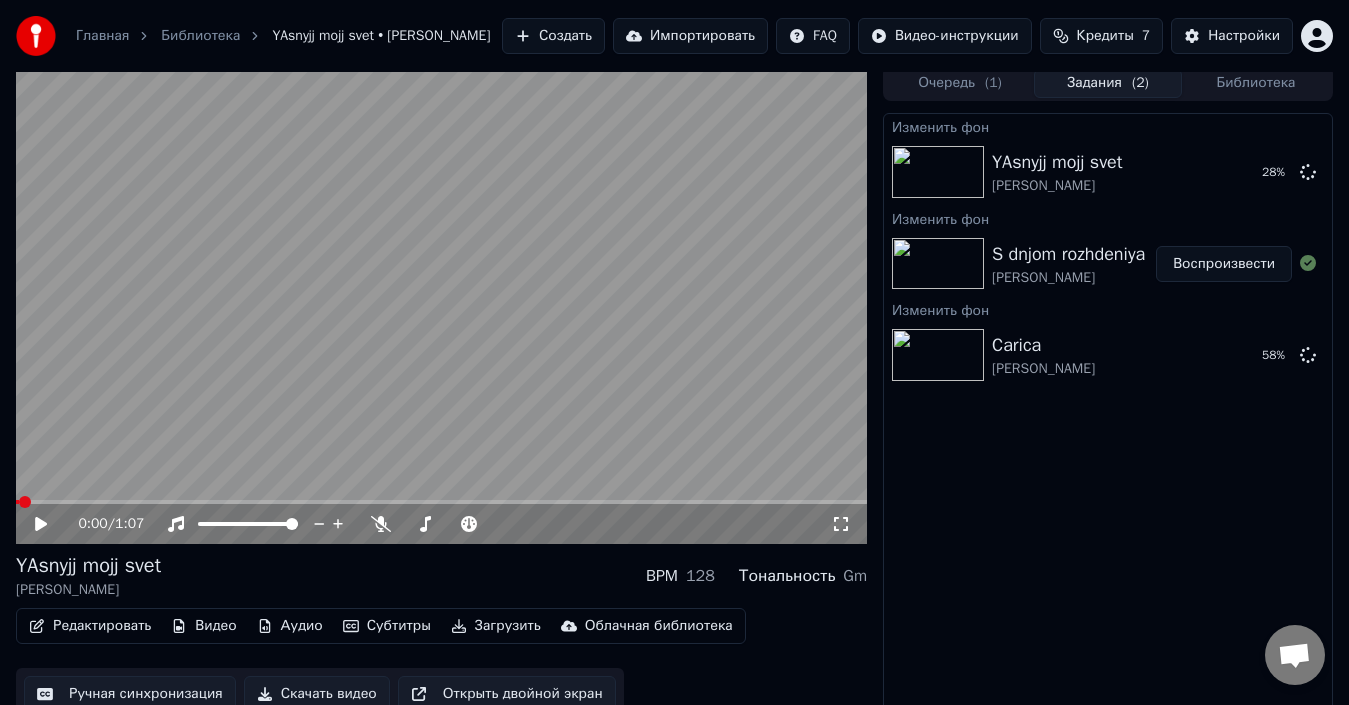 click on "Библиотека" at bounding box center [1256, 83] 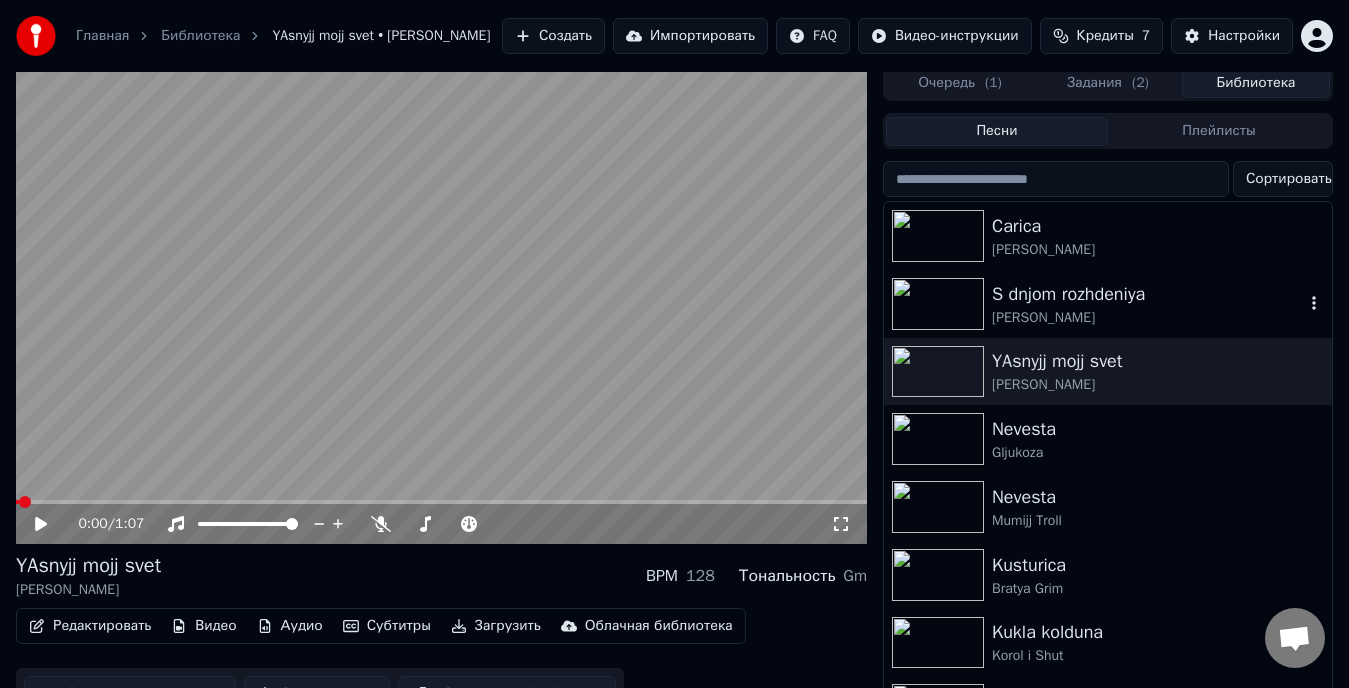 click on "S dnjom rozhdeniya" at bounding box center (1148, 294) 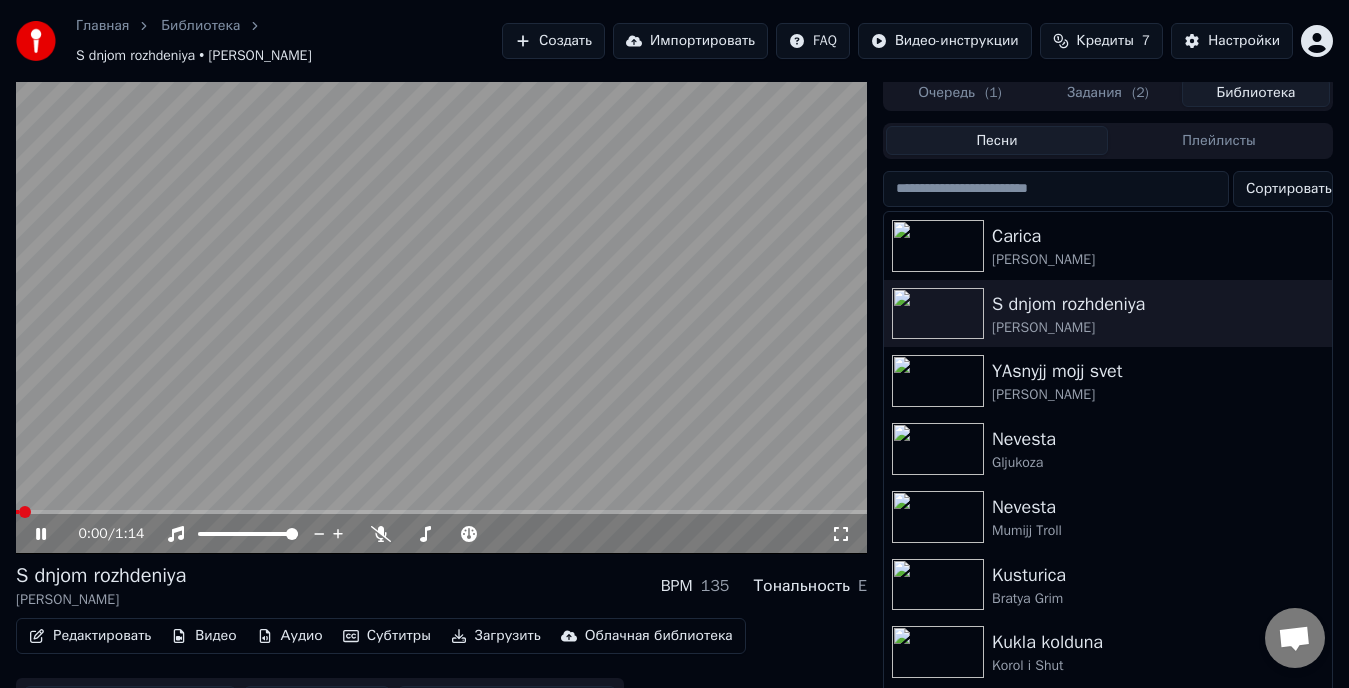 click 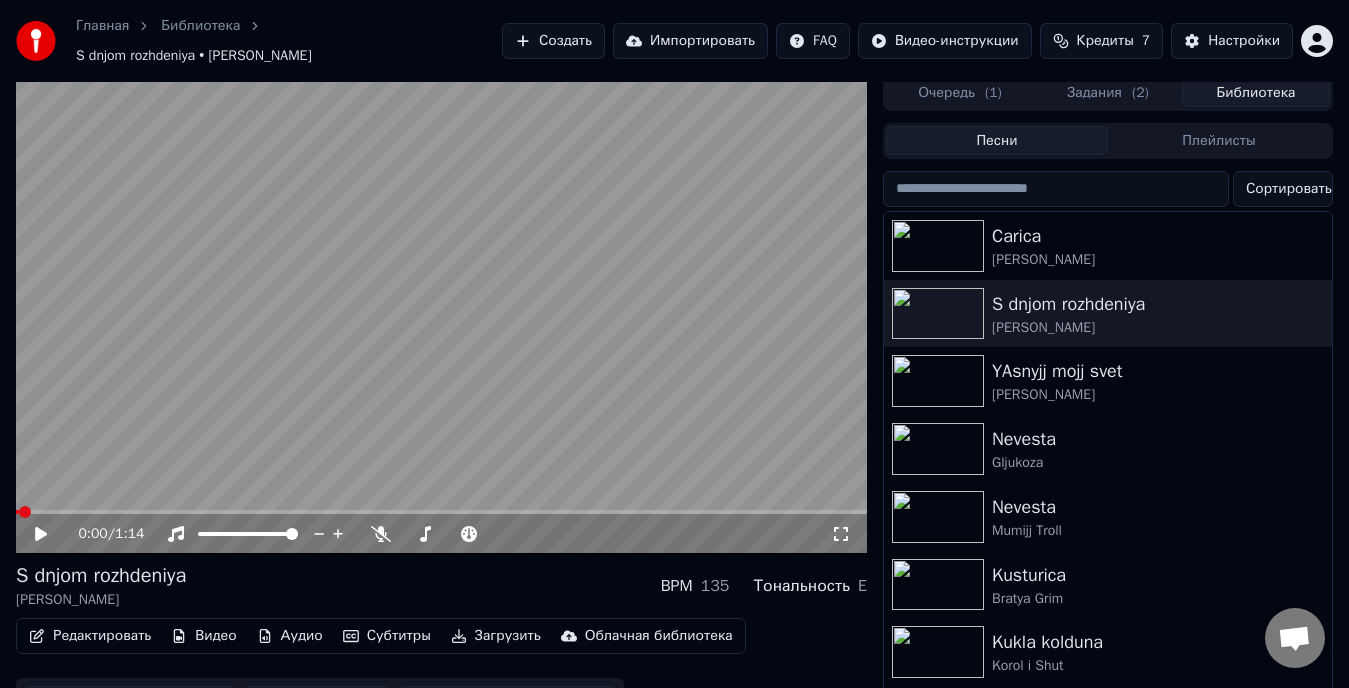 click on "Загрузить" at bounding box center (496, 636) 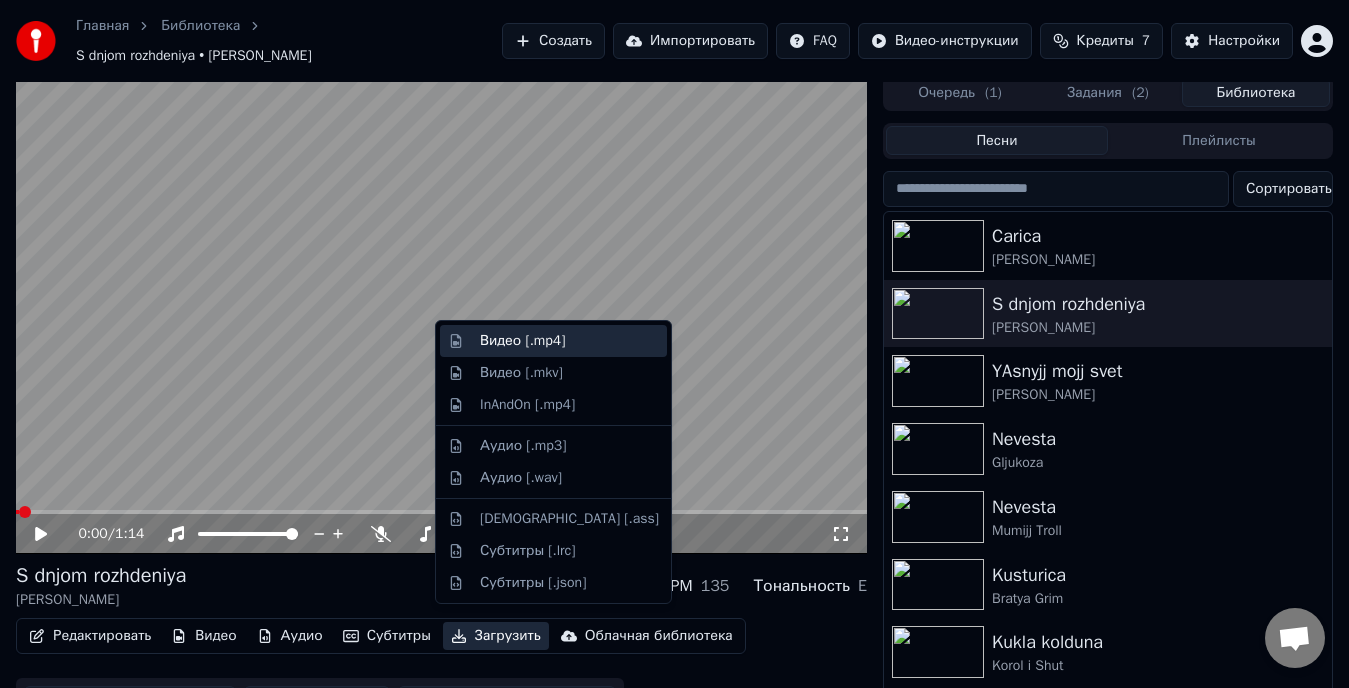 click on "Видео [.mp4]" at bounding box center [522, 341] 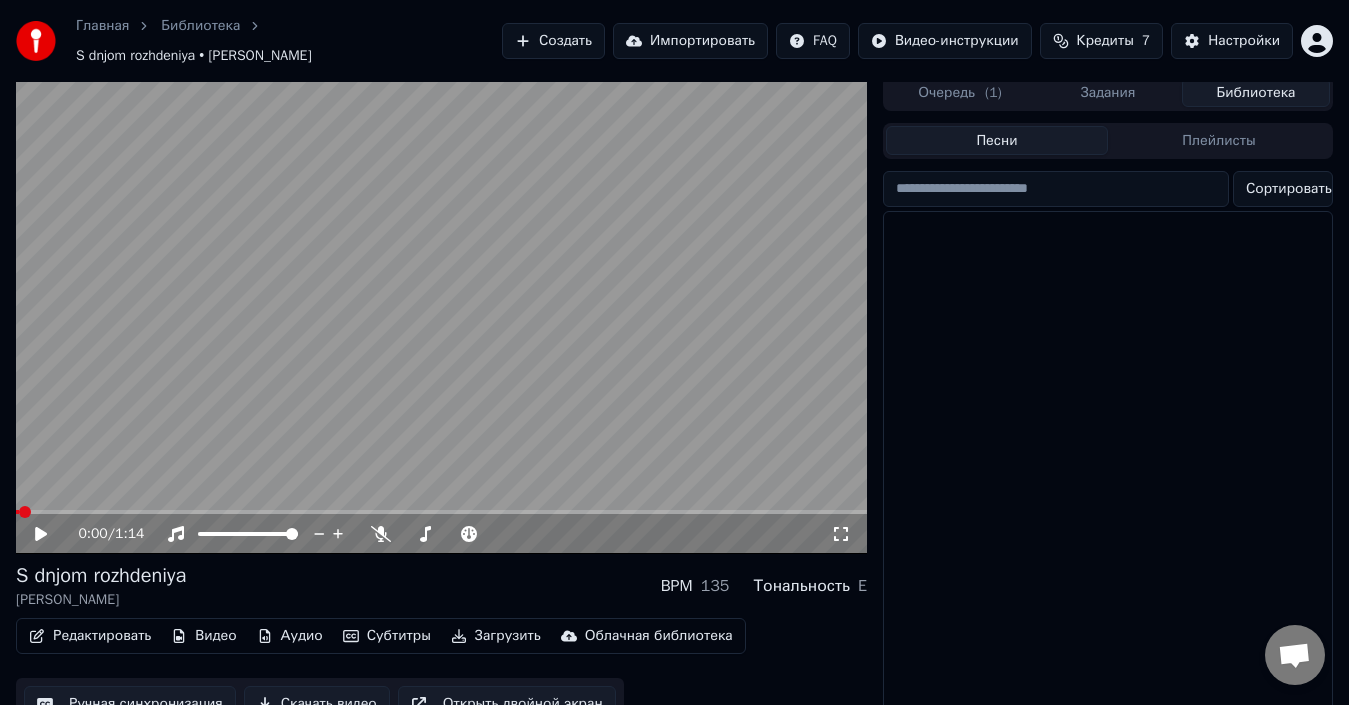 click on "Библиотека" at bounding box center [1256, 92] 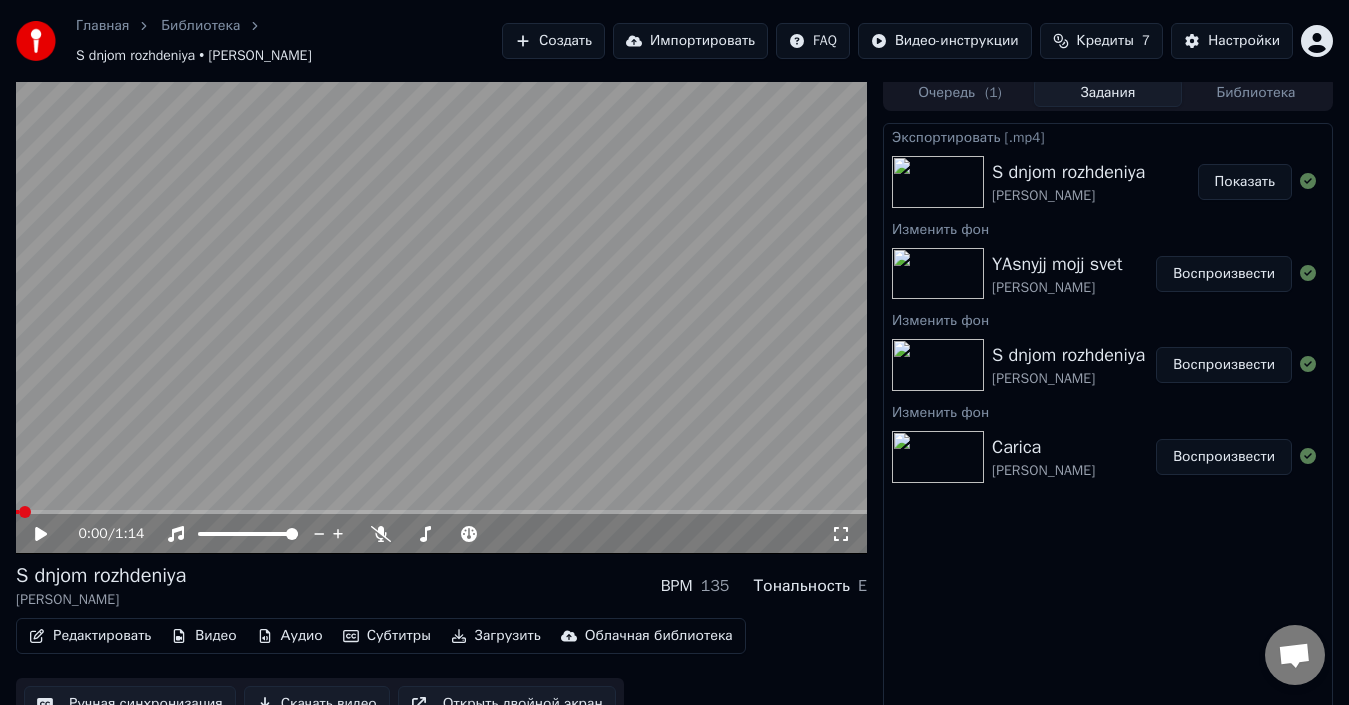 click on "Задания" at bounding box center (1108, 92) 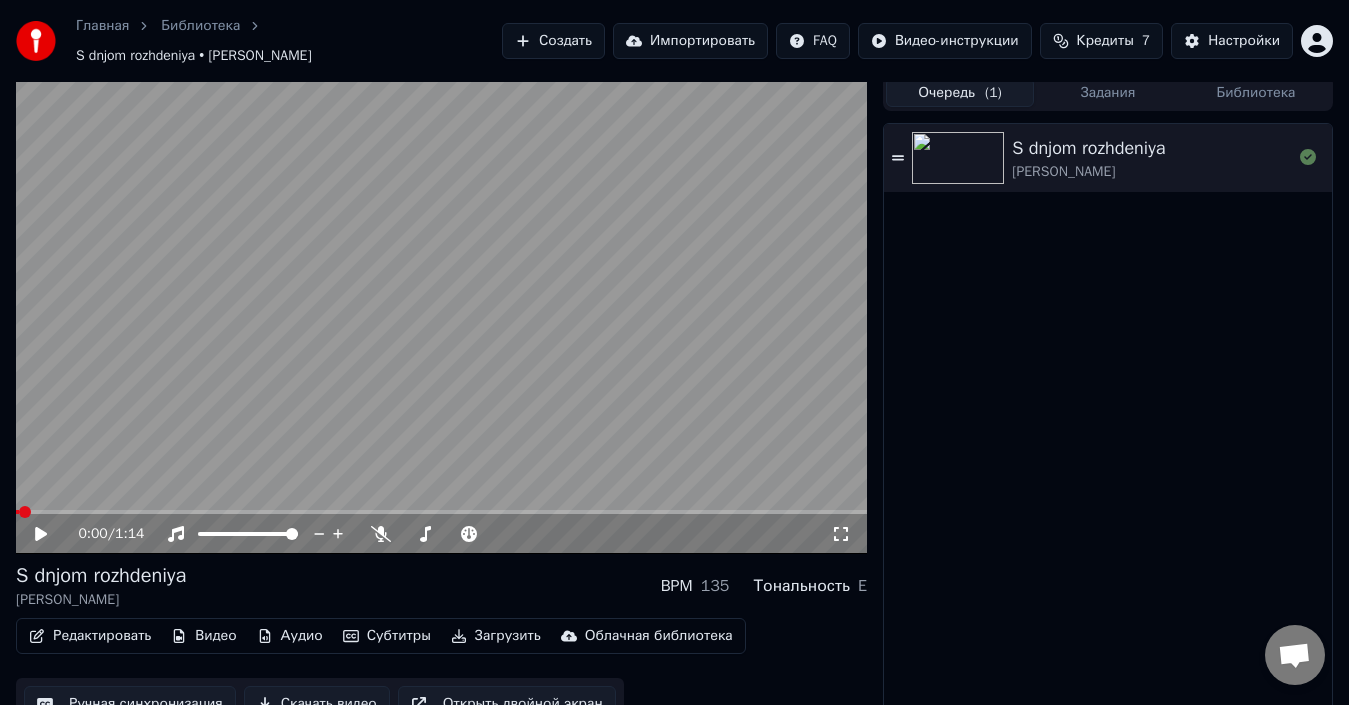 click on "Очередь ( 1 )" at bounding box center [960, 92] 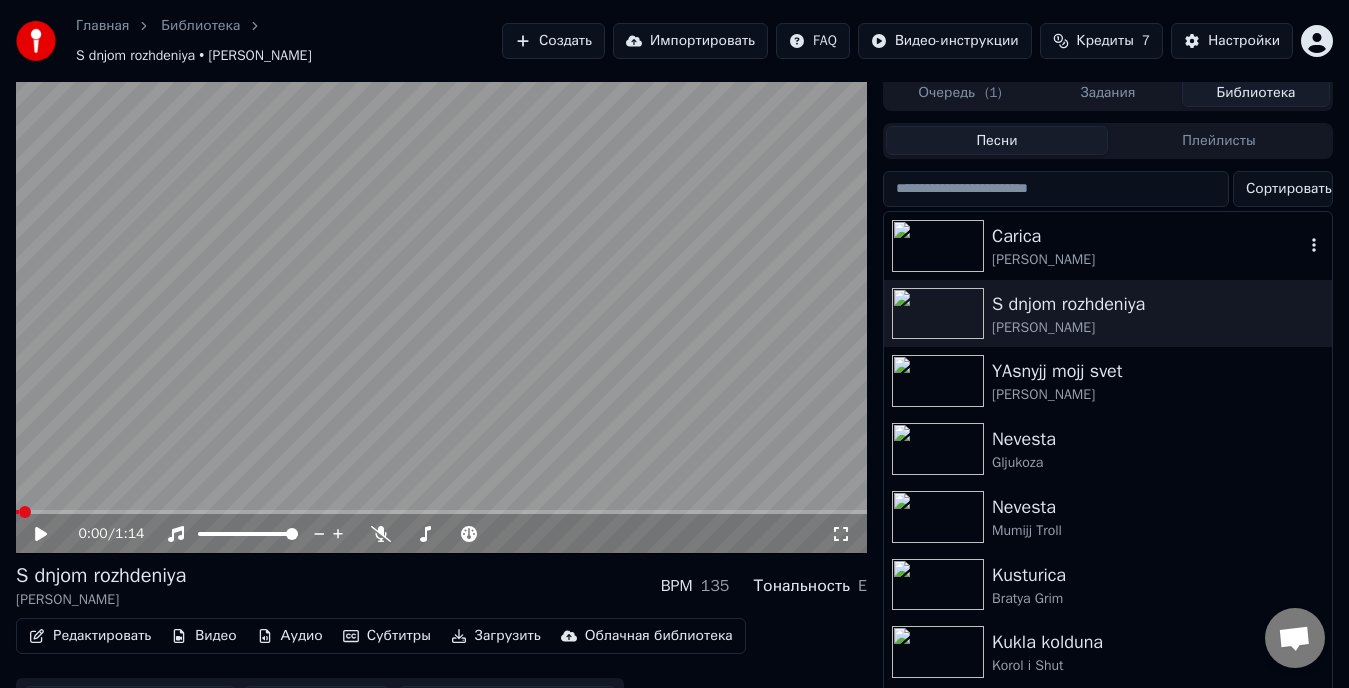click on "Carica" at bounding box center (1148, 236) 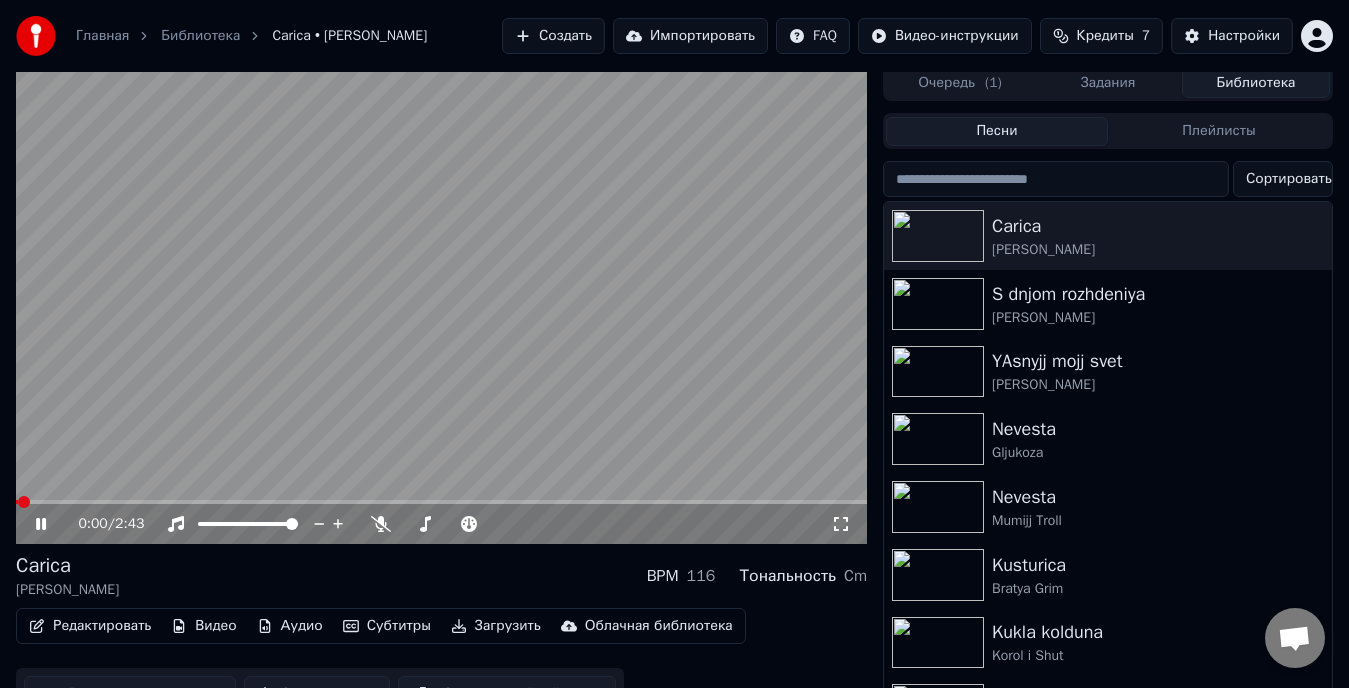 click 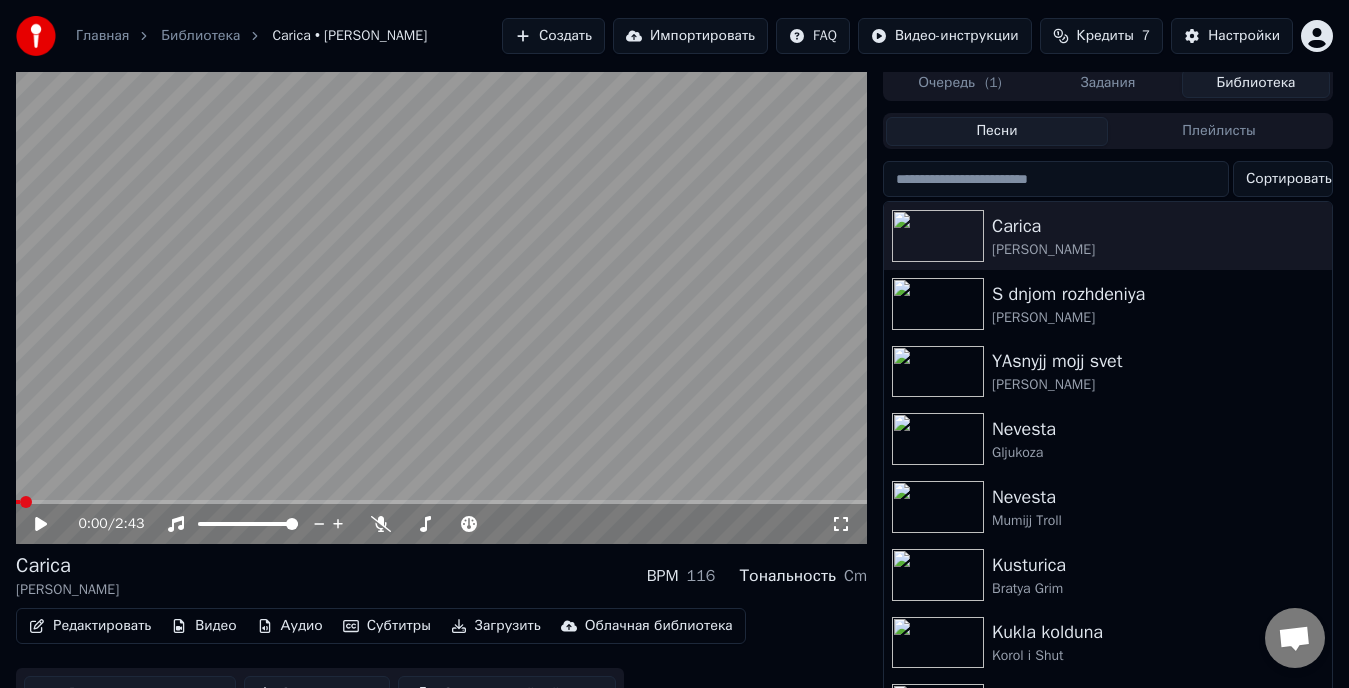 click on "Загрузить" at bounding box center (496, 626) 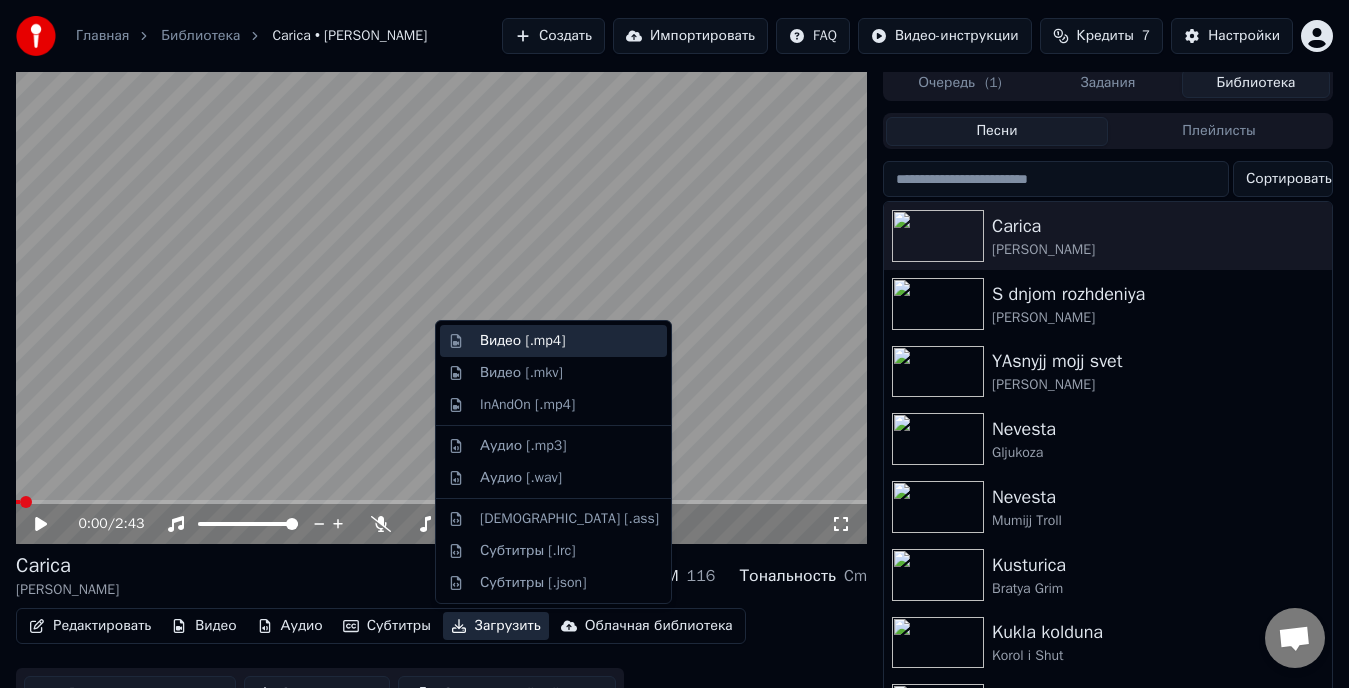 click on "Видео [.mp4]" at bounding box center (522, 341) 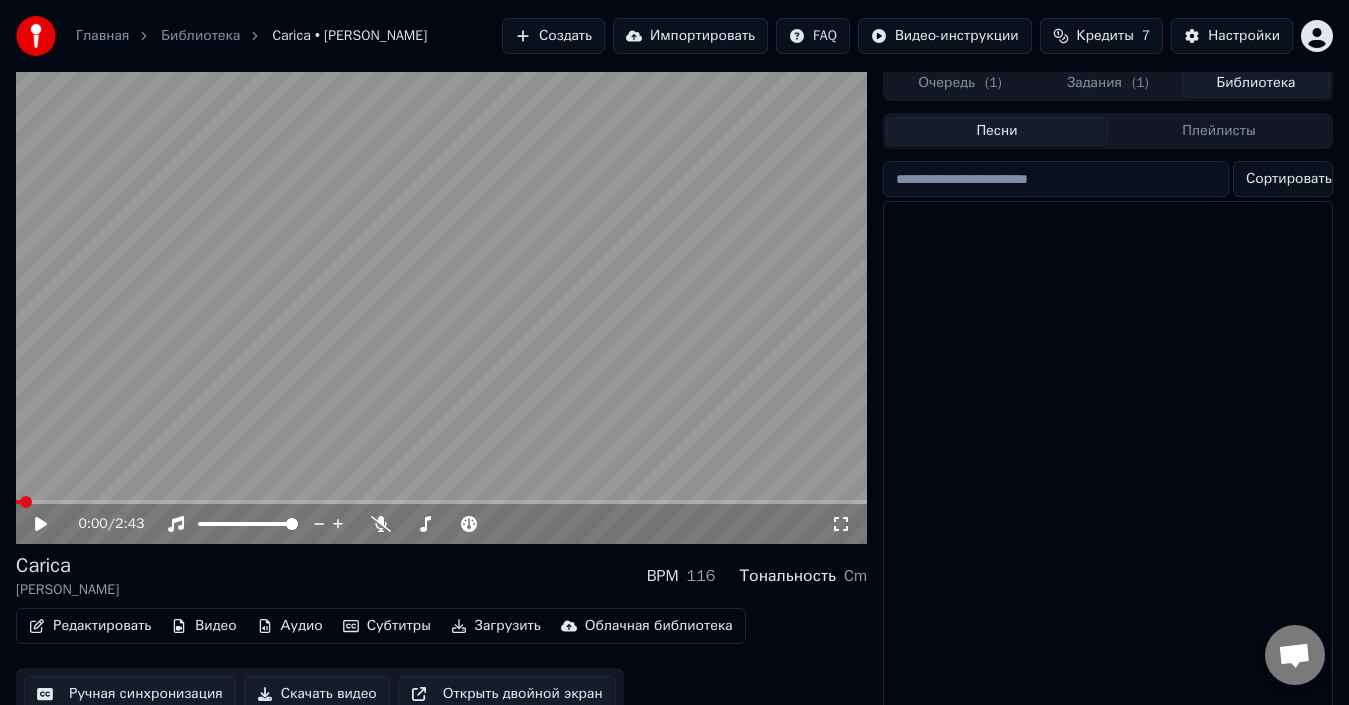 click on "Библиотека" at bounding box center (1256, 83) 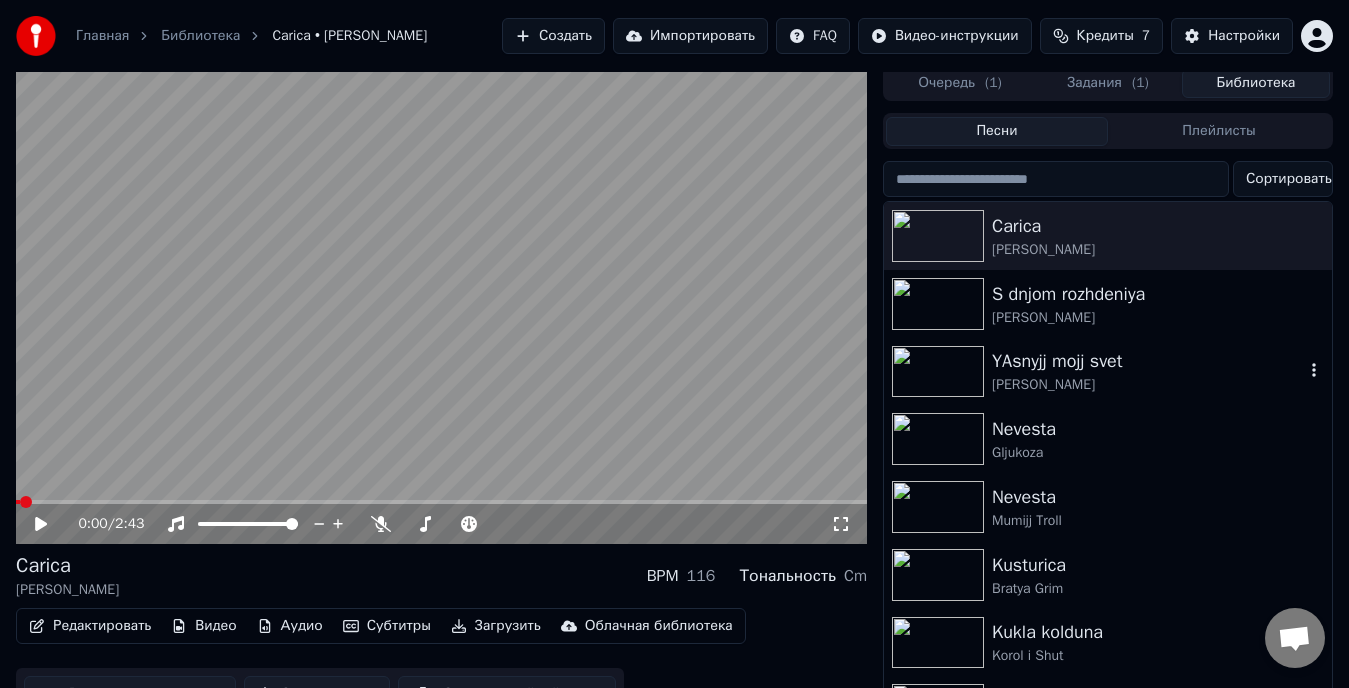 click at bounding box center [938, 372] 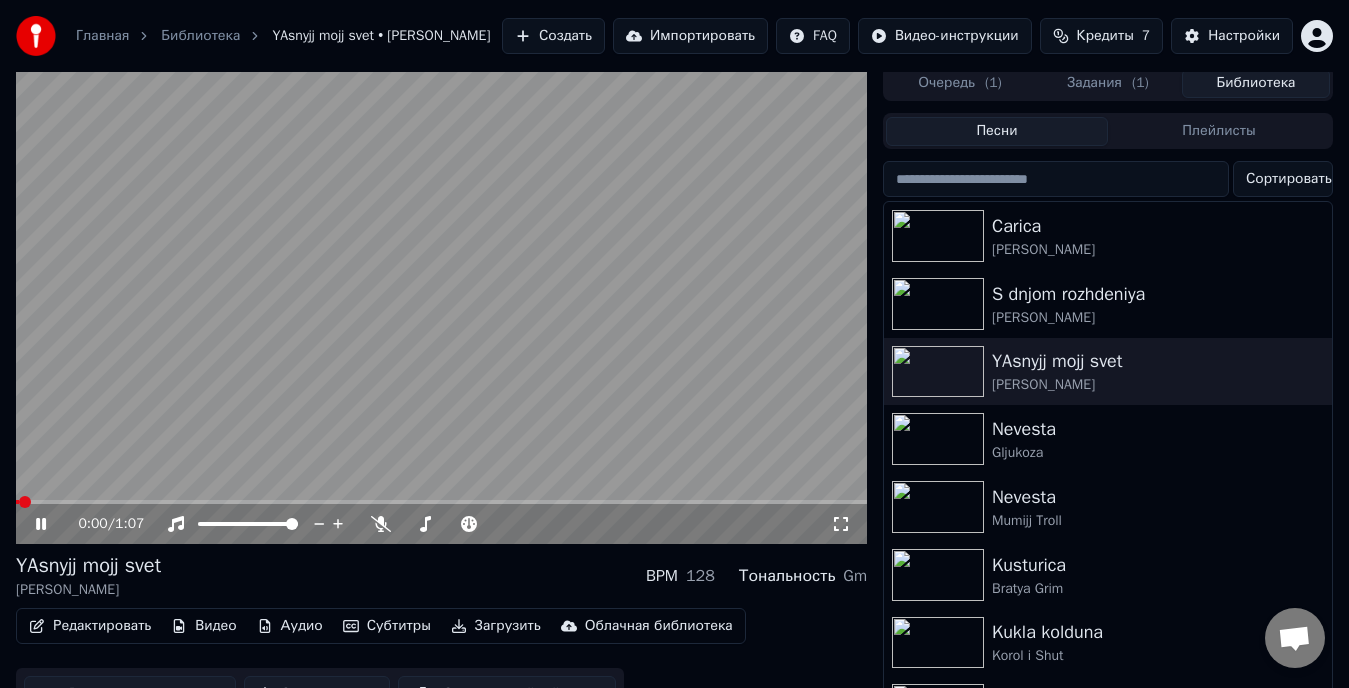 click 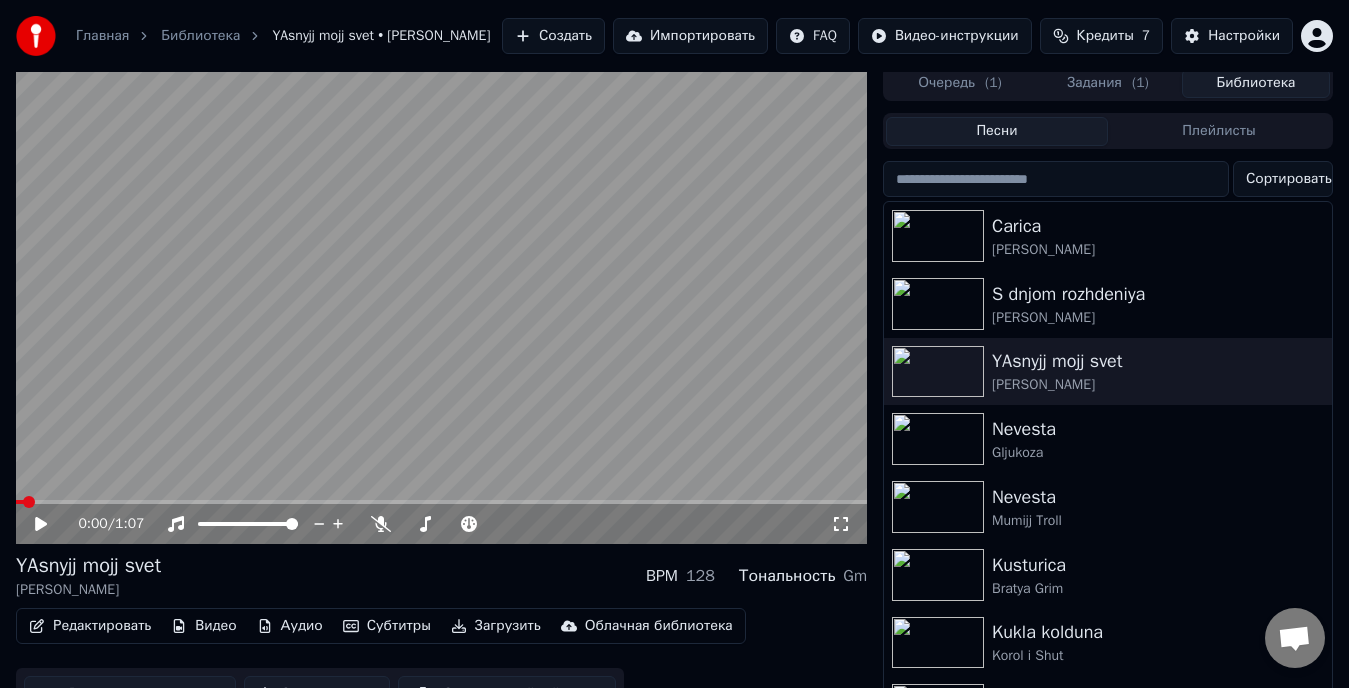 click on "Загрузить" at bounding box center [496, 626] 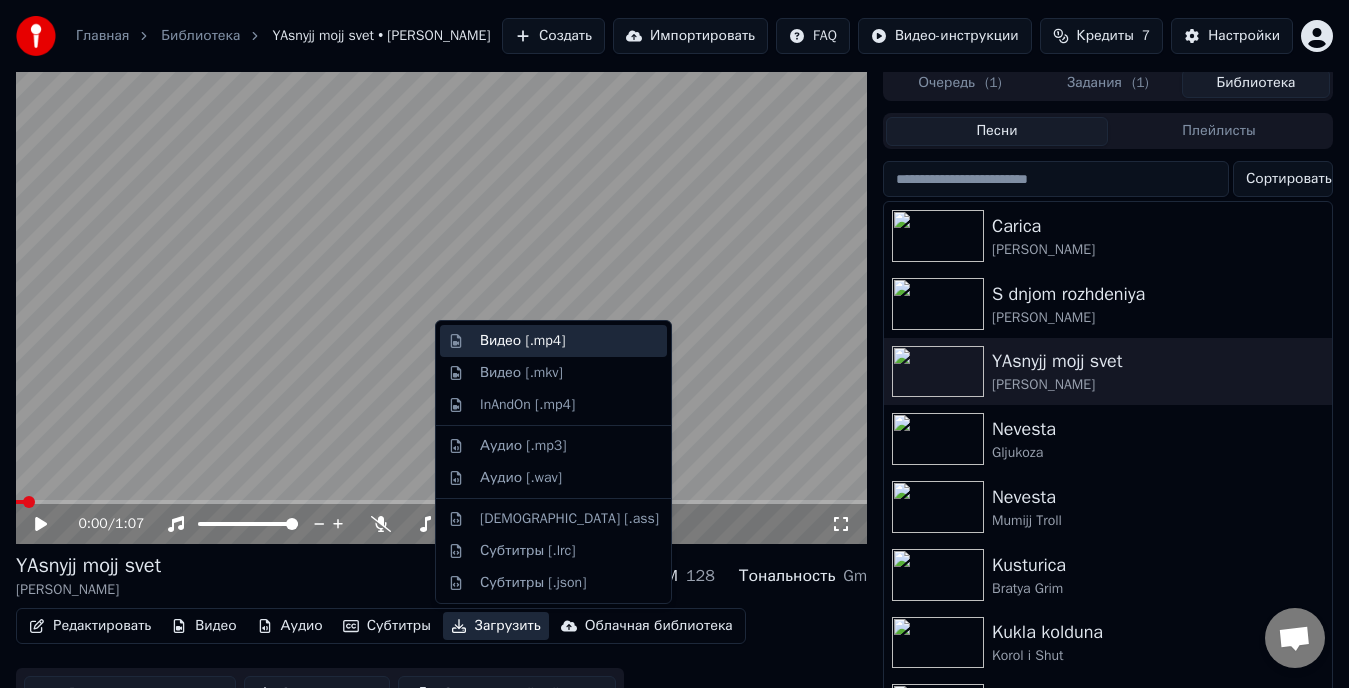 click on "Видео [.mp4]" at bounding box center [522, 341] 